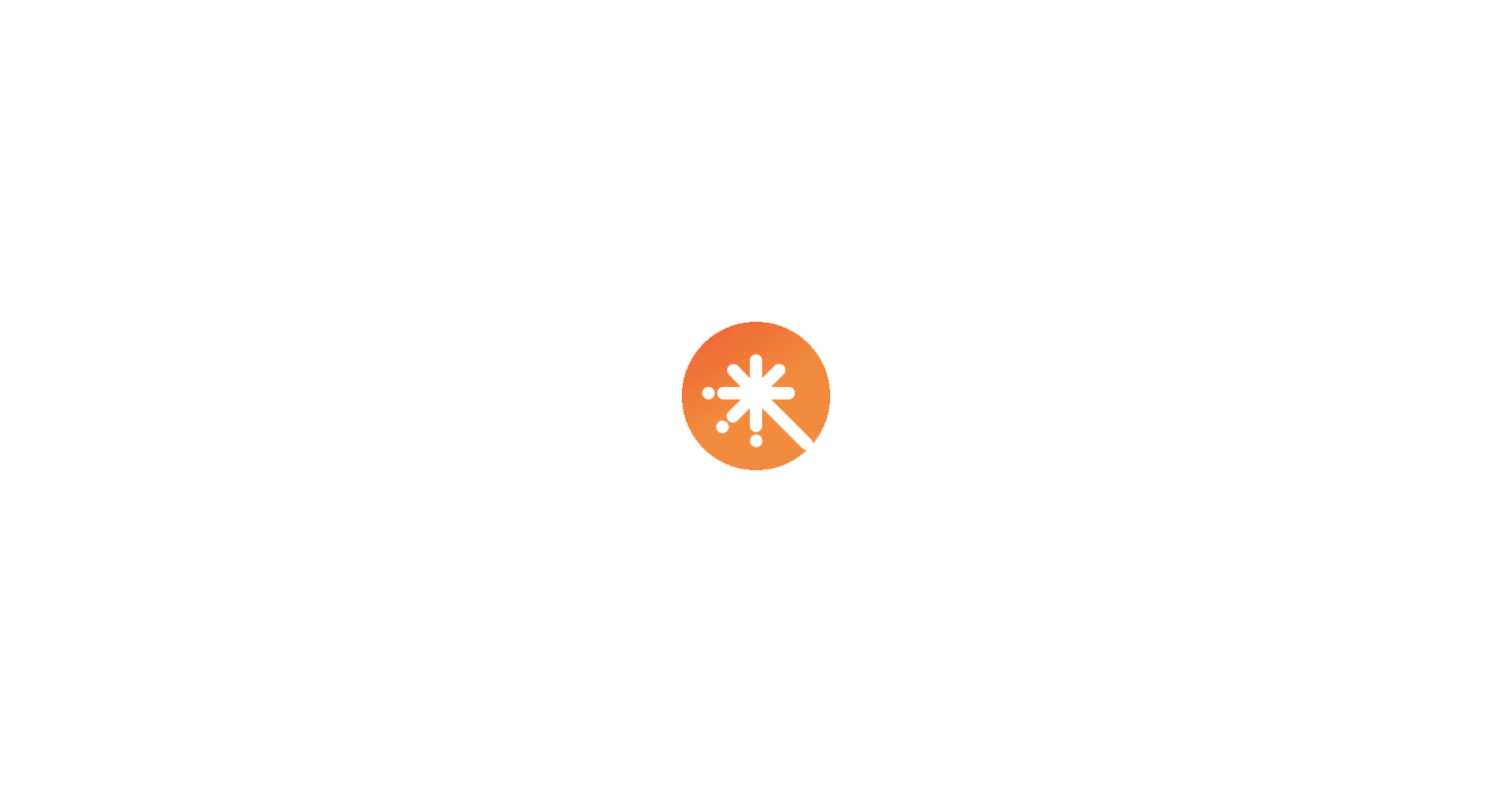 scroll, scrollTop: 0, scrollLeft: 0, axis: both 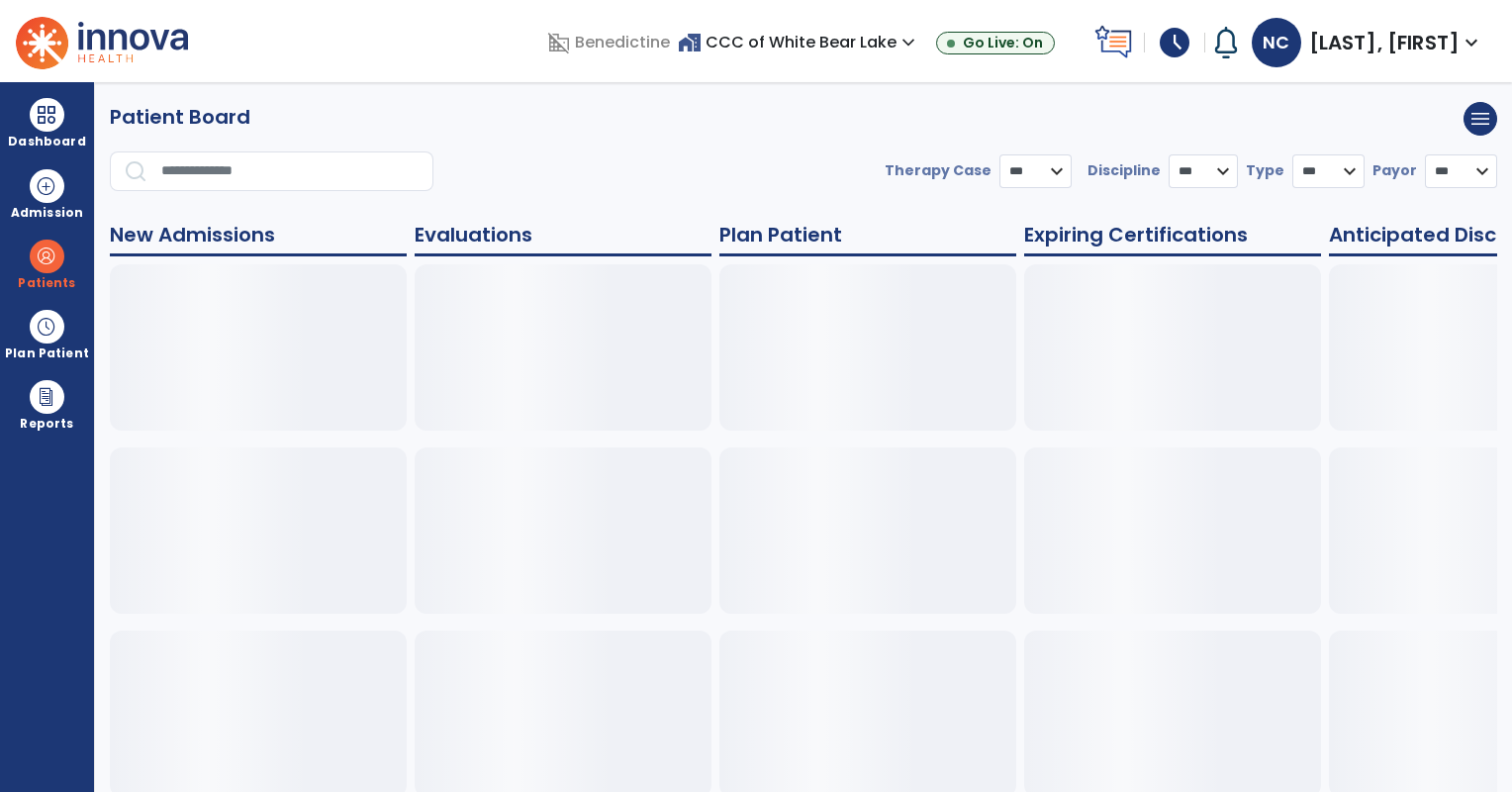 select on "***" 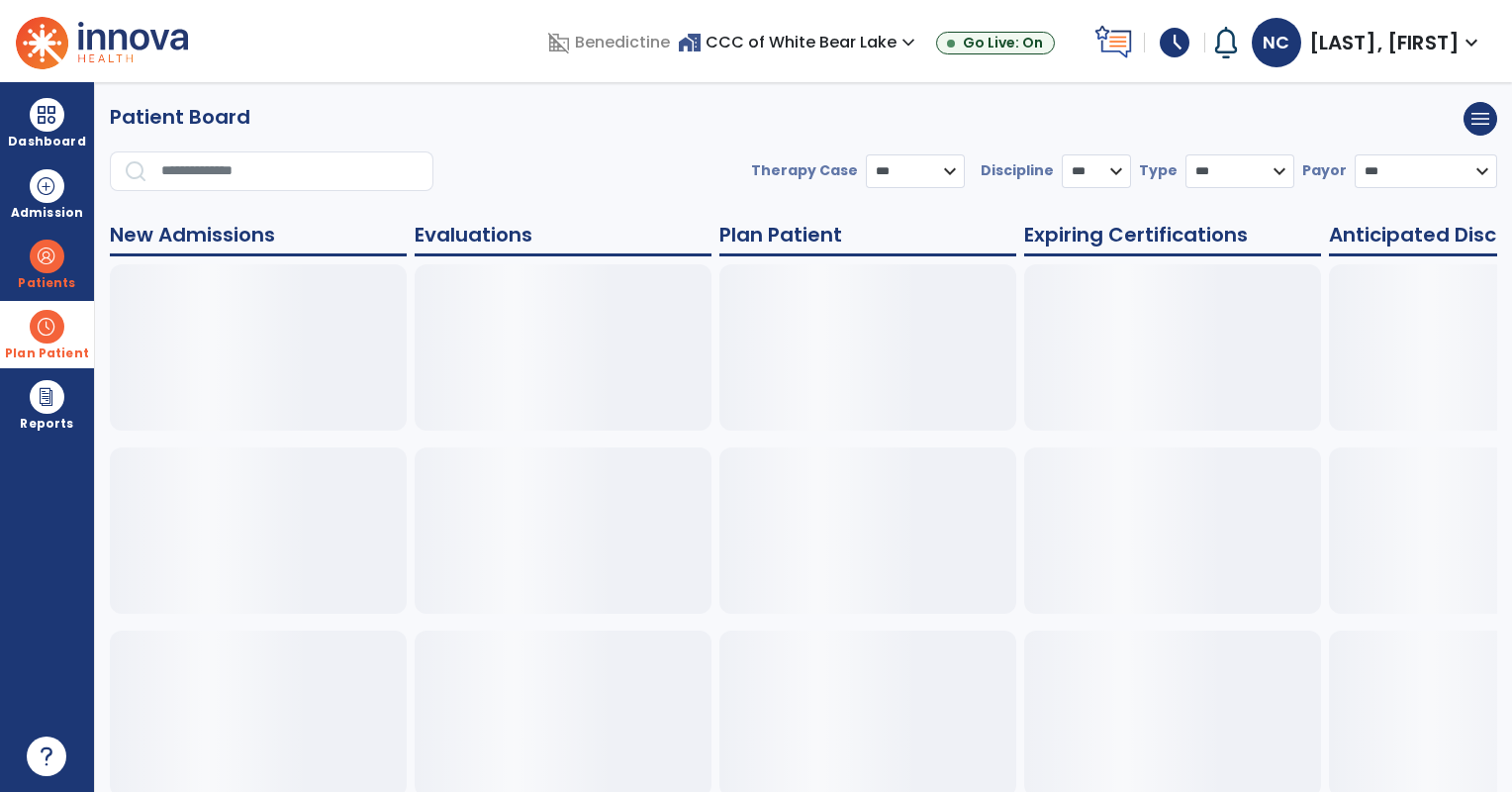 click at bounding box center (47, 327) 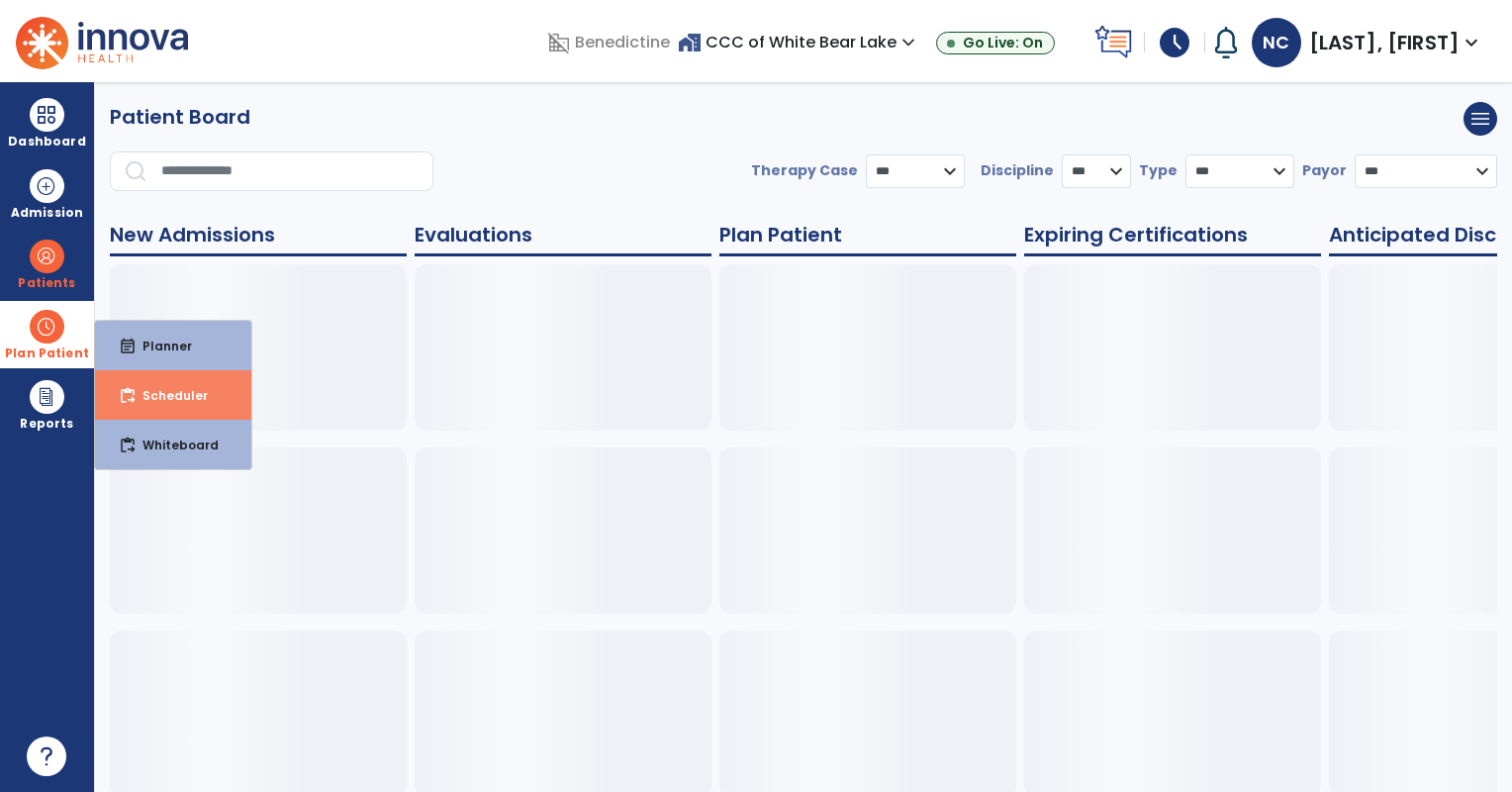 click on "content_paste_go  Scheduler" at bounding box center [173, 395] 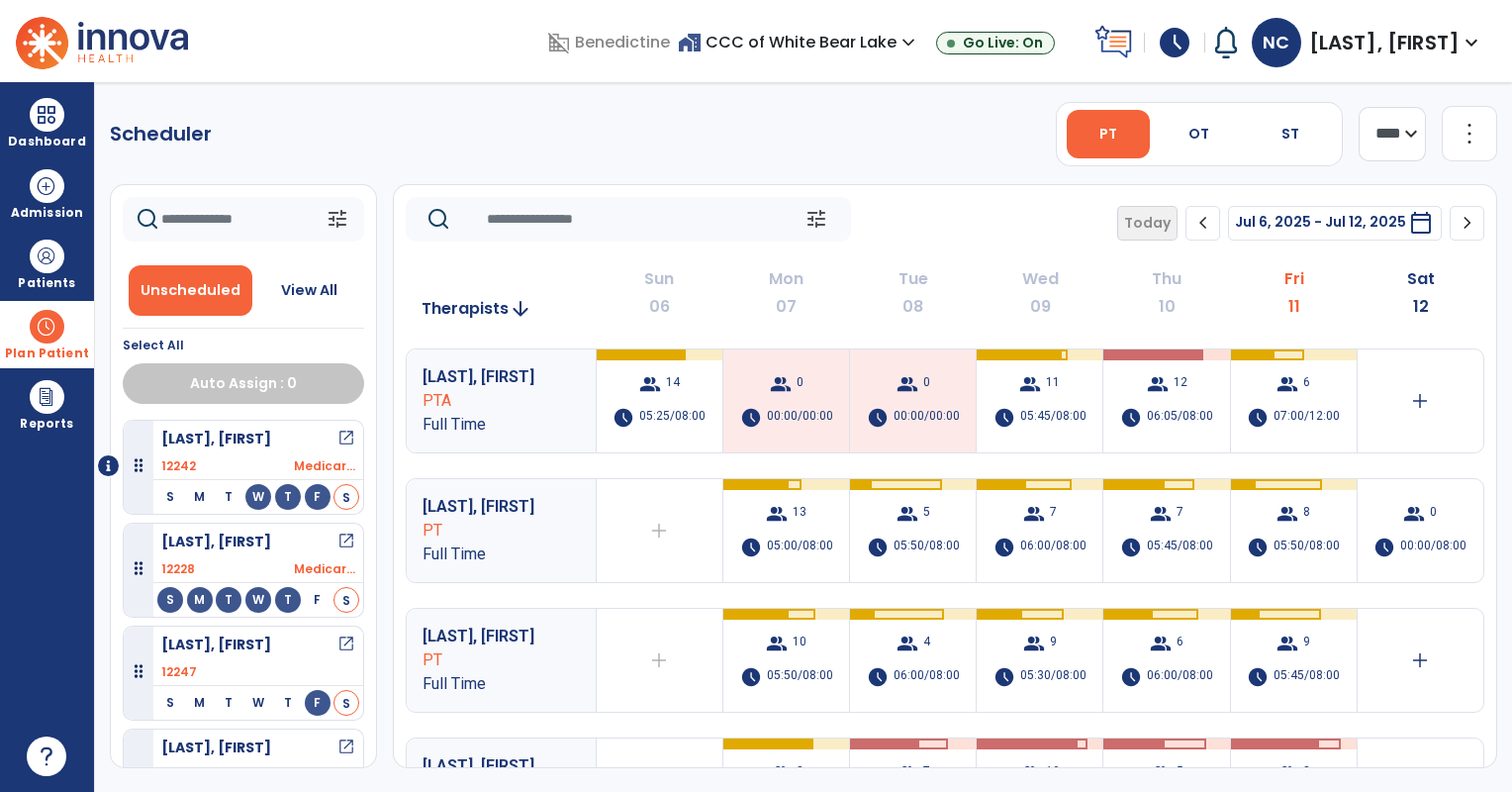 click on "**** ***" 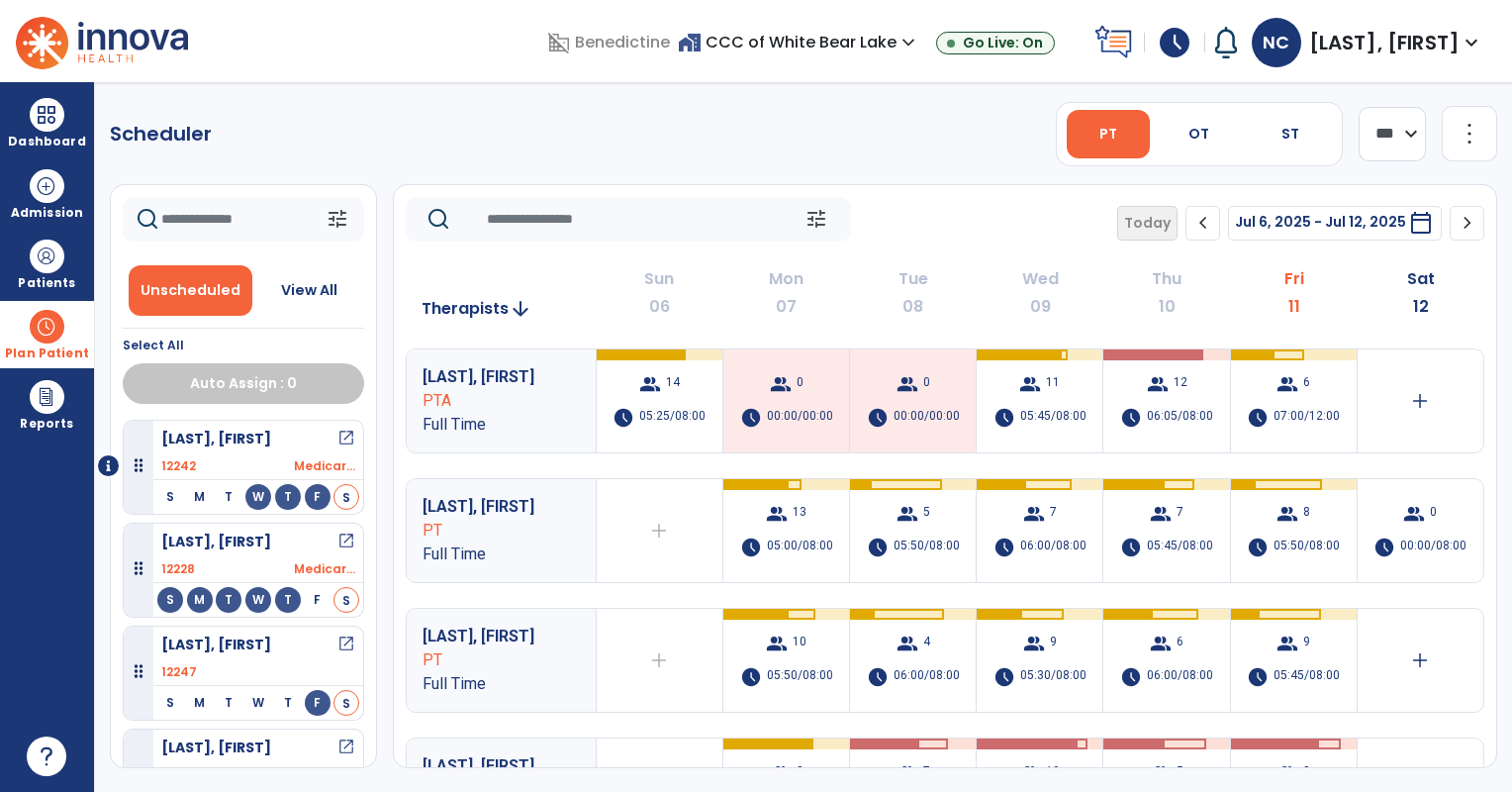 click on "**** ***" 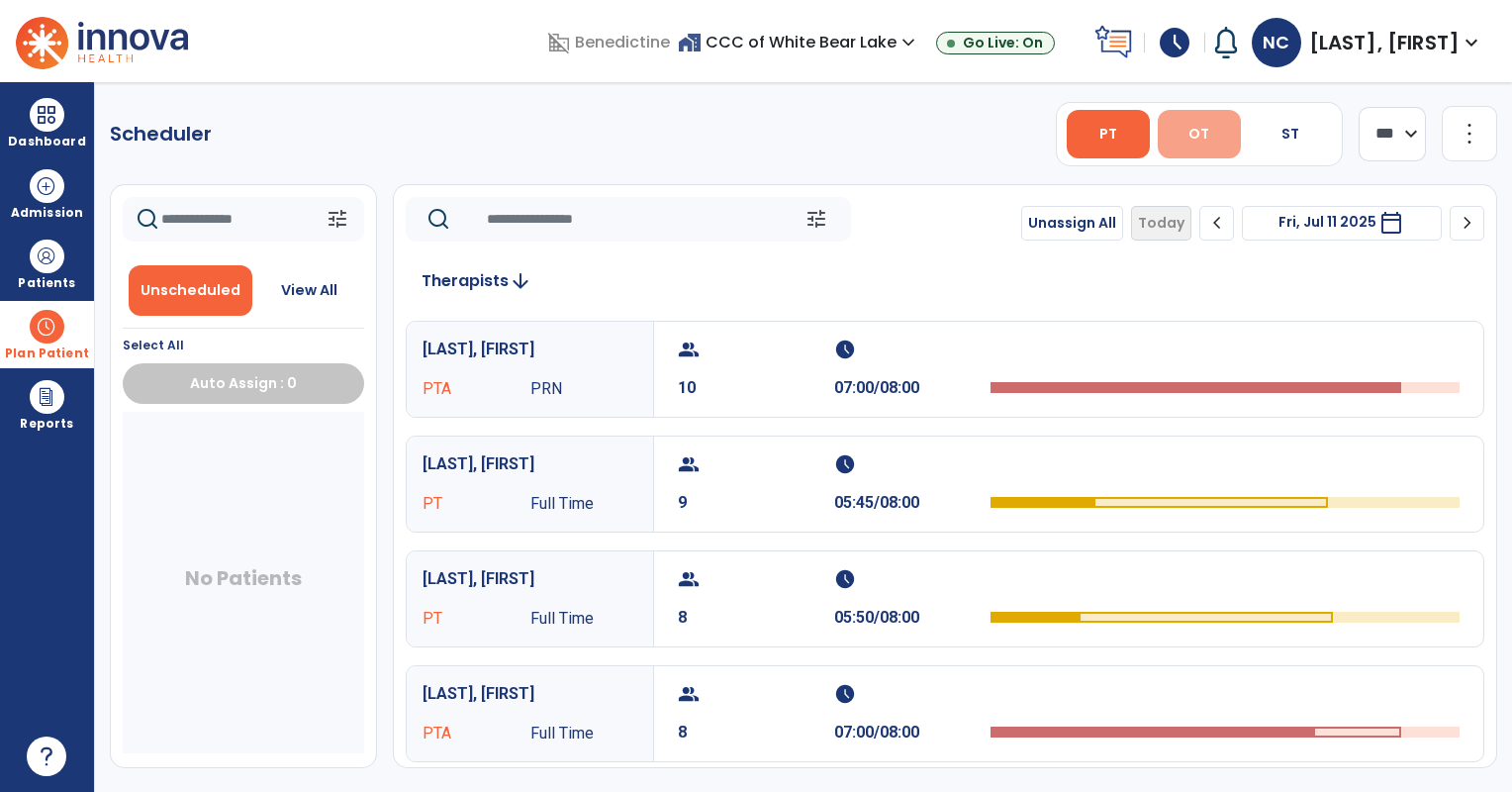 click on "OT" at bounding box center (1199, 134) 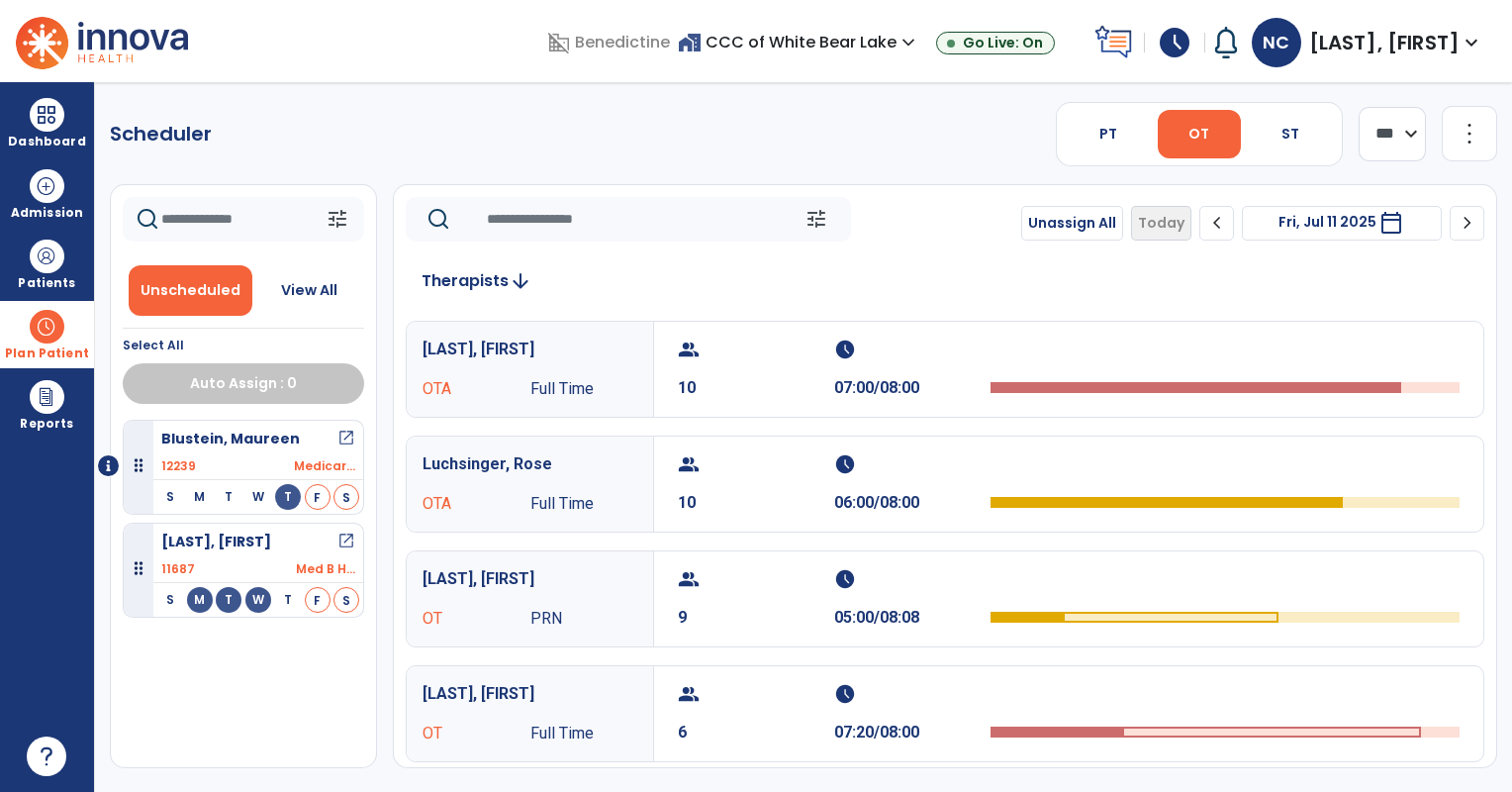 click on "chevron_right" 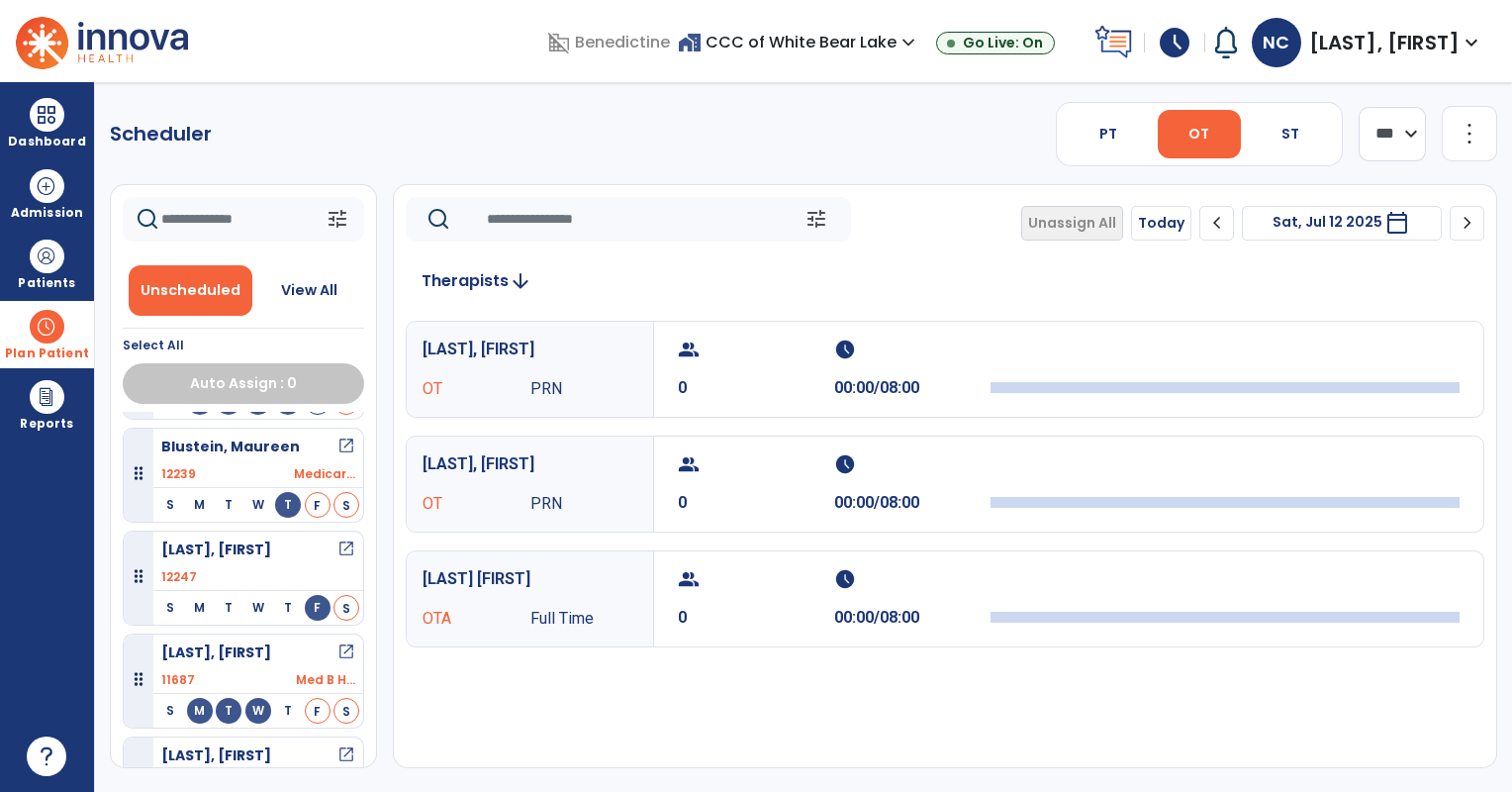 scroll, scrollTop: 297, scrollLeft: 0, axis: vertical 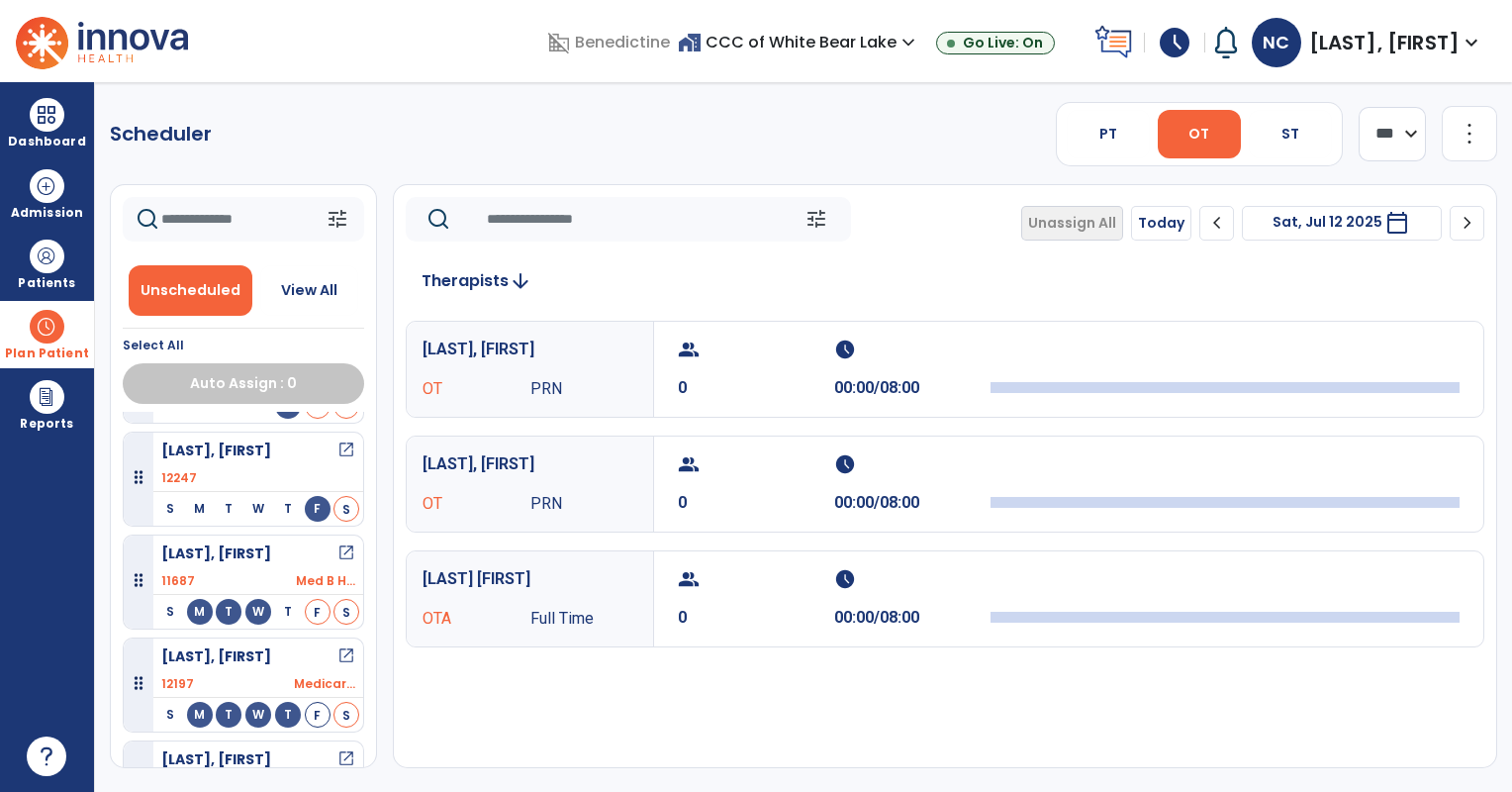 click on "Unassign All   Today  chevron_left Sat, Jul 12 [YEAR]  *********  calendar_today  chevron_right" 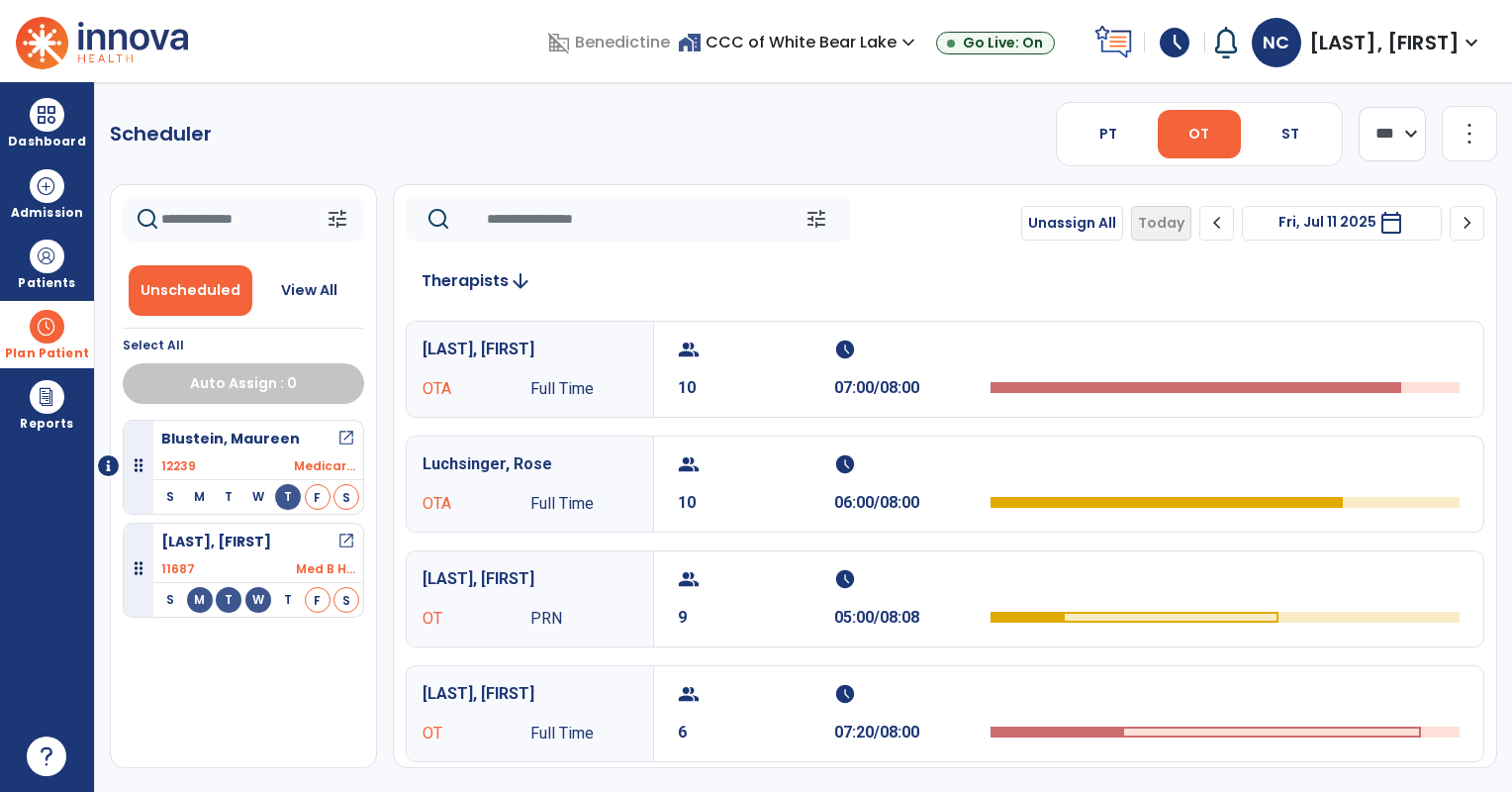 scroll, scrollTop: 0, scrollLeft: 0, axis: both 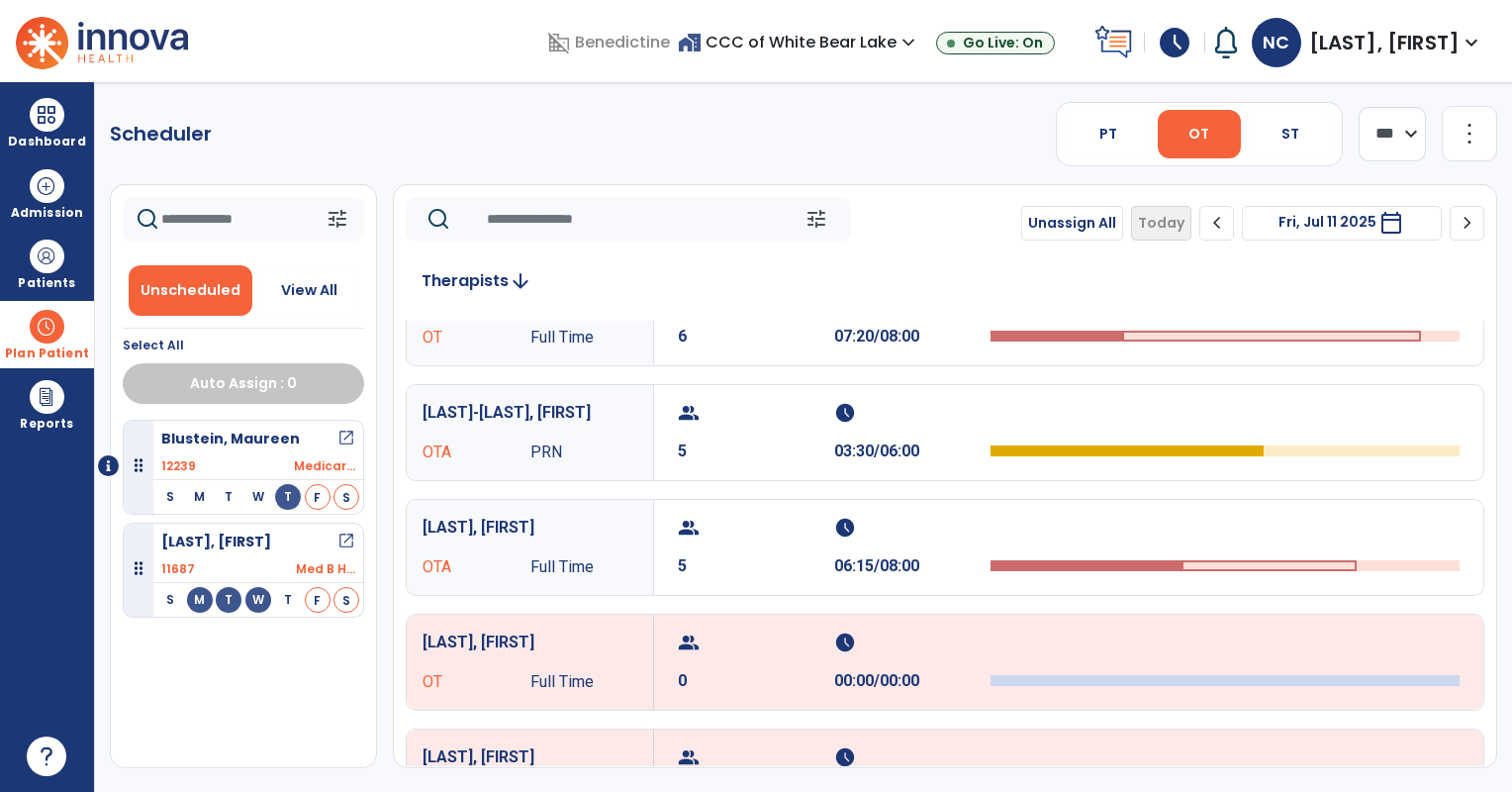 click on "[LAST], [FIRST]   open_in_new" at bounding box center (258, 439) 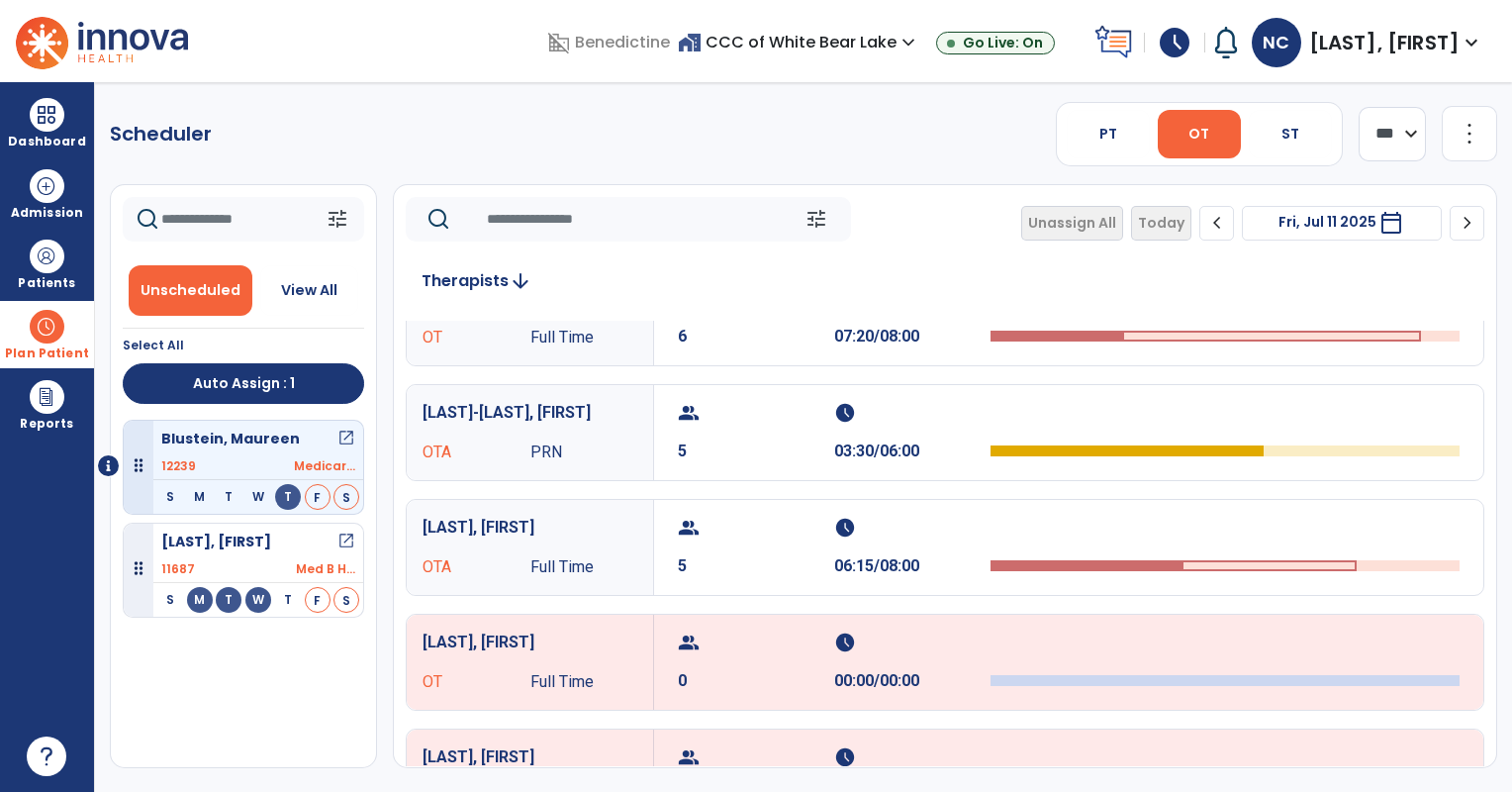 click on "[LAST], [FIRST]   open_in_new" at bounding box center [258, 439] 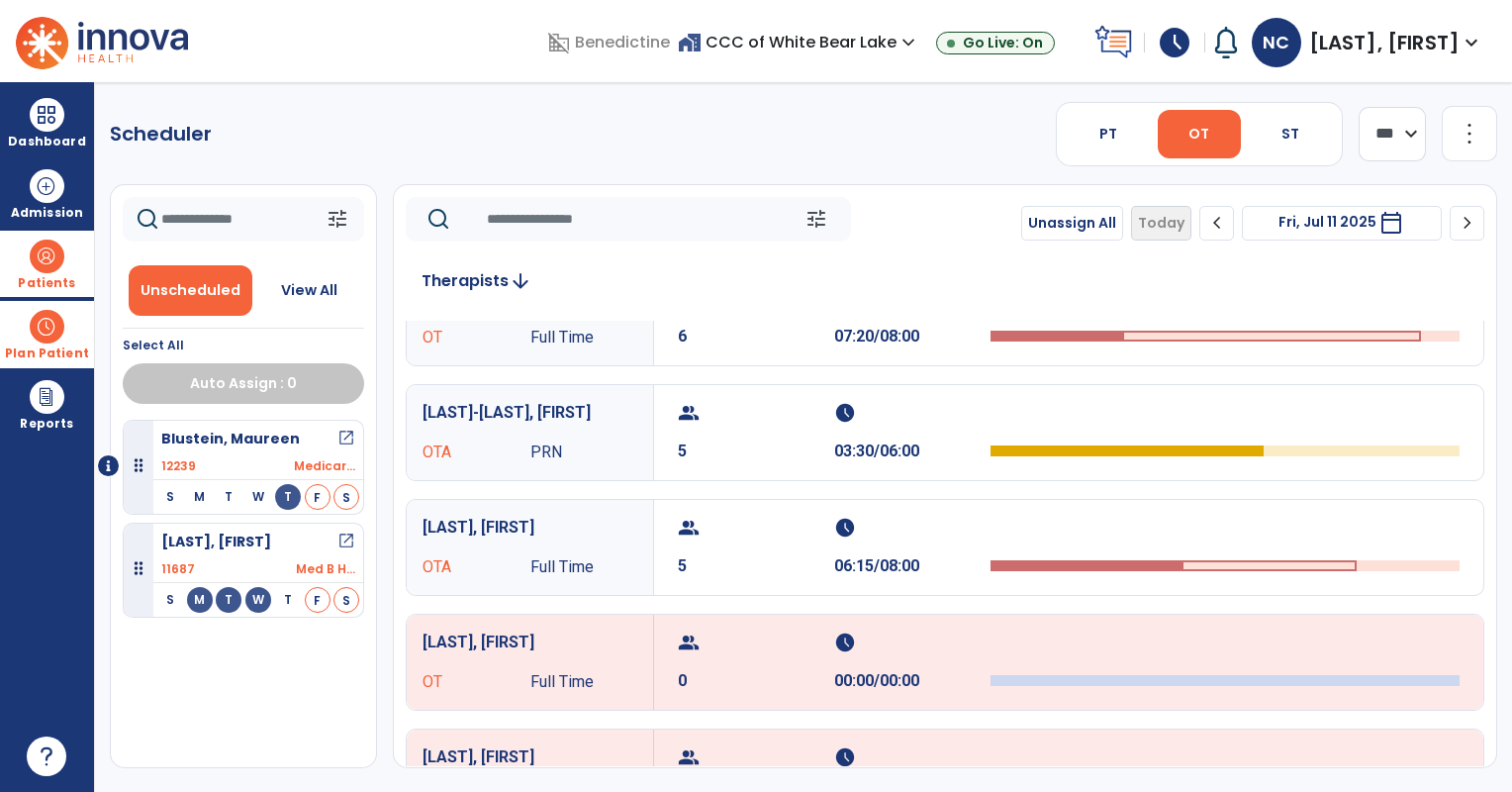 click on "Patients" at bounding box center [47, 263] 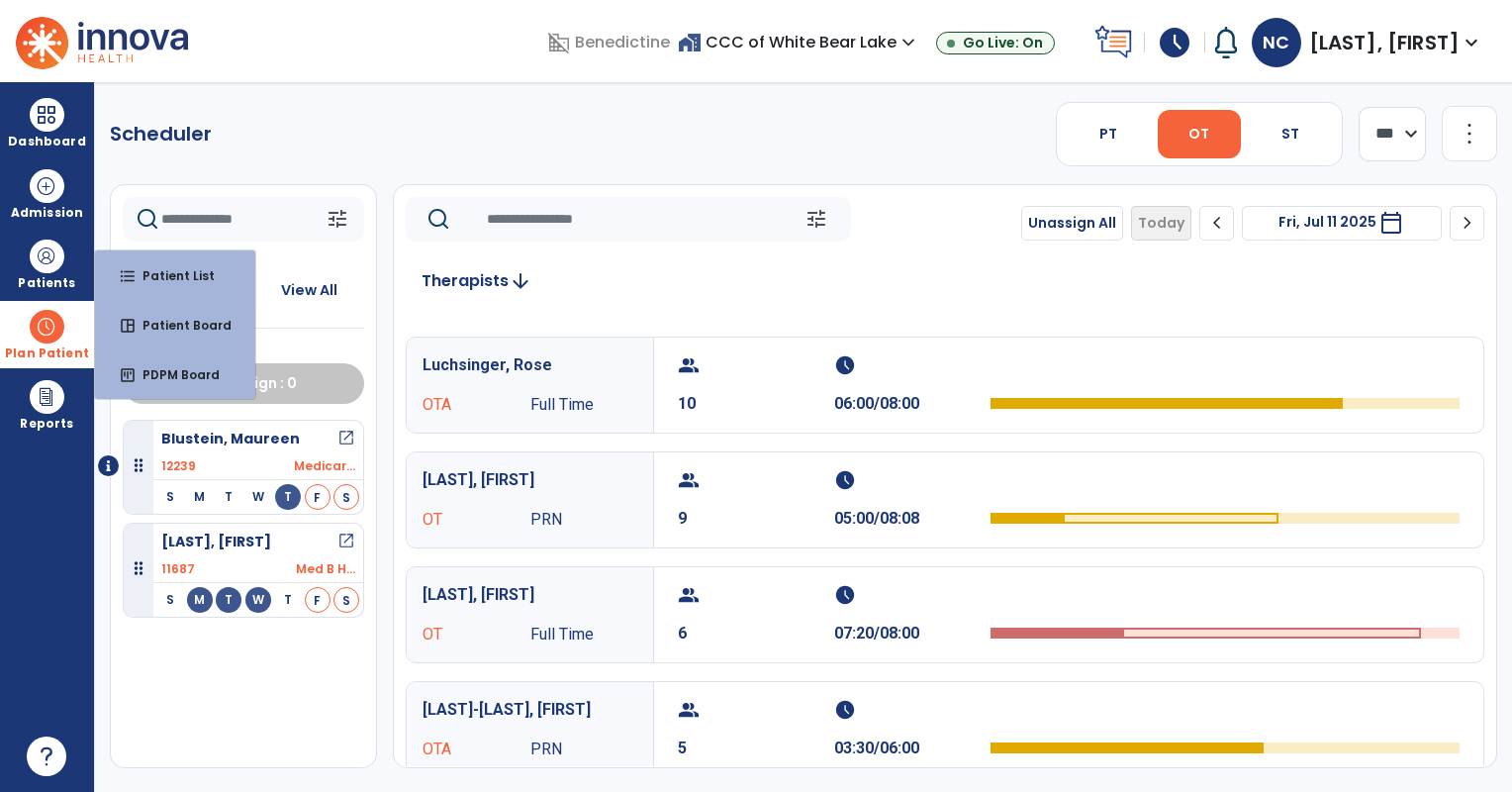 scroll, scrollTop: 0, scrollLeft: 0, axis: both 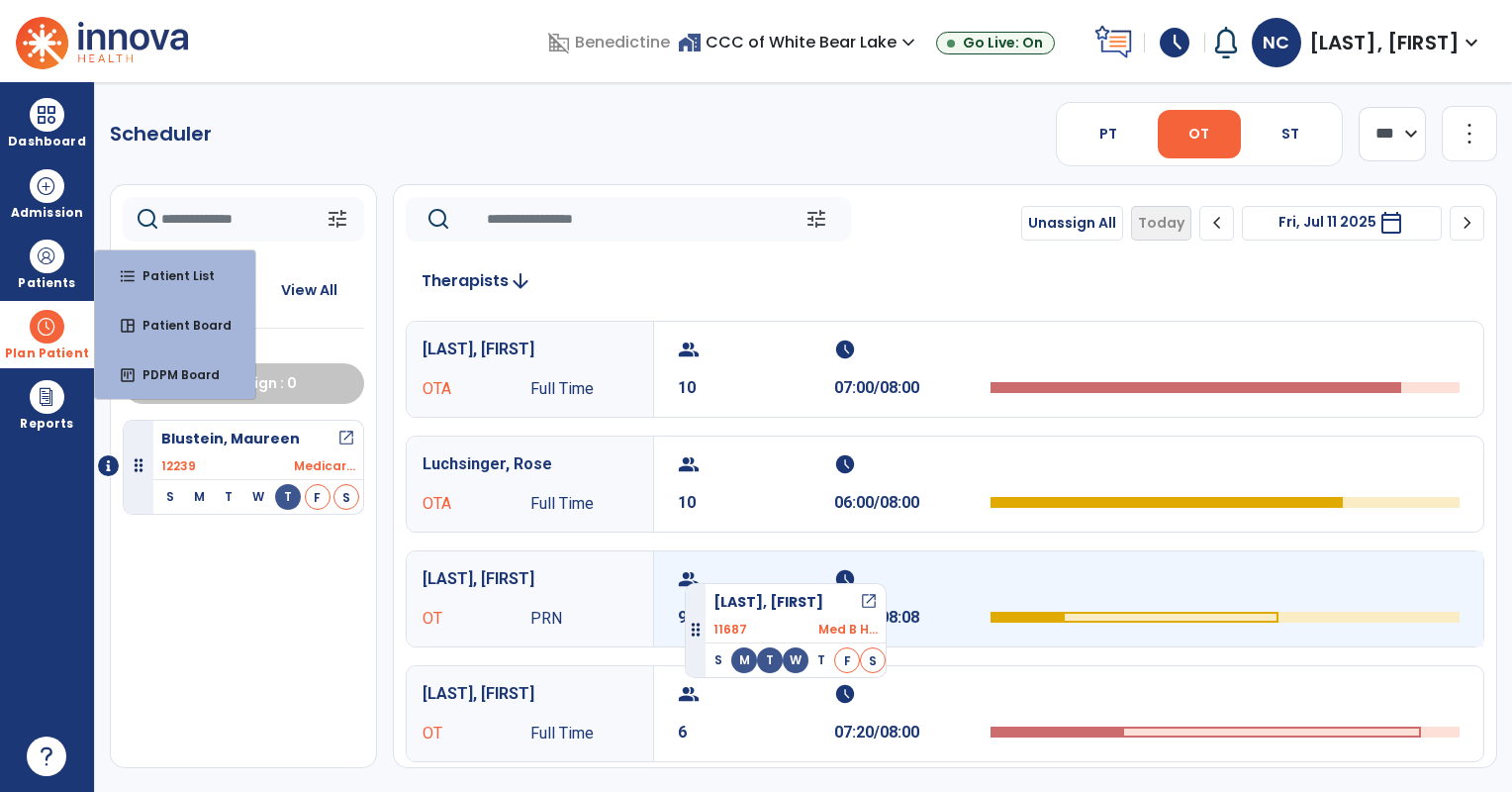drag, startPoint x: 236, startPoint y: 543, endPoint x: 685, endPoint y: 575, distance: 450.13887 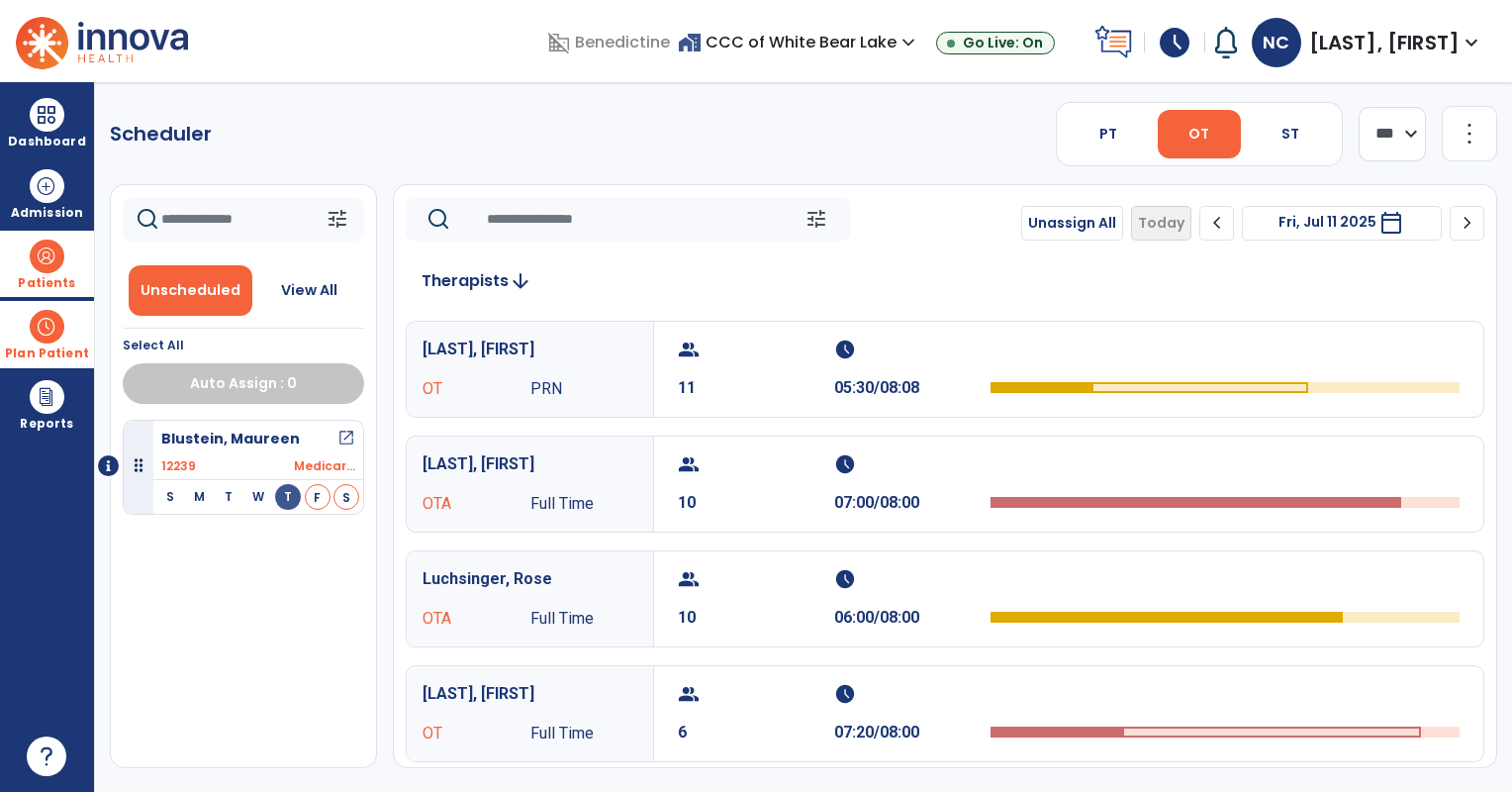 click at bounding box center [47, 256] 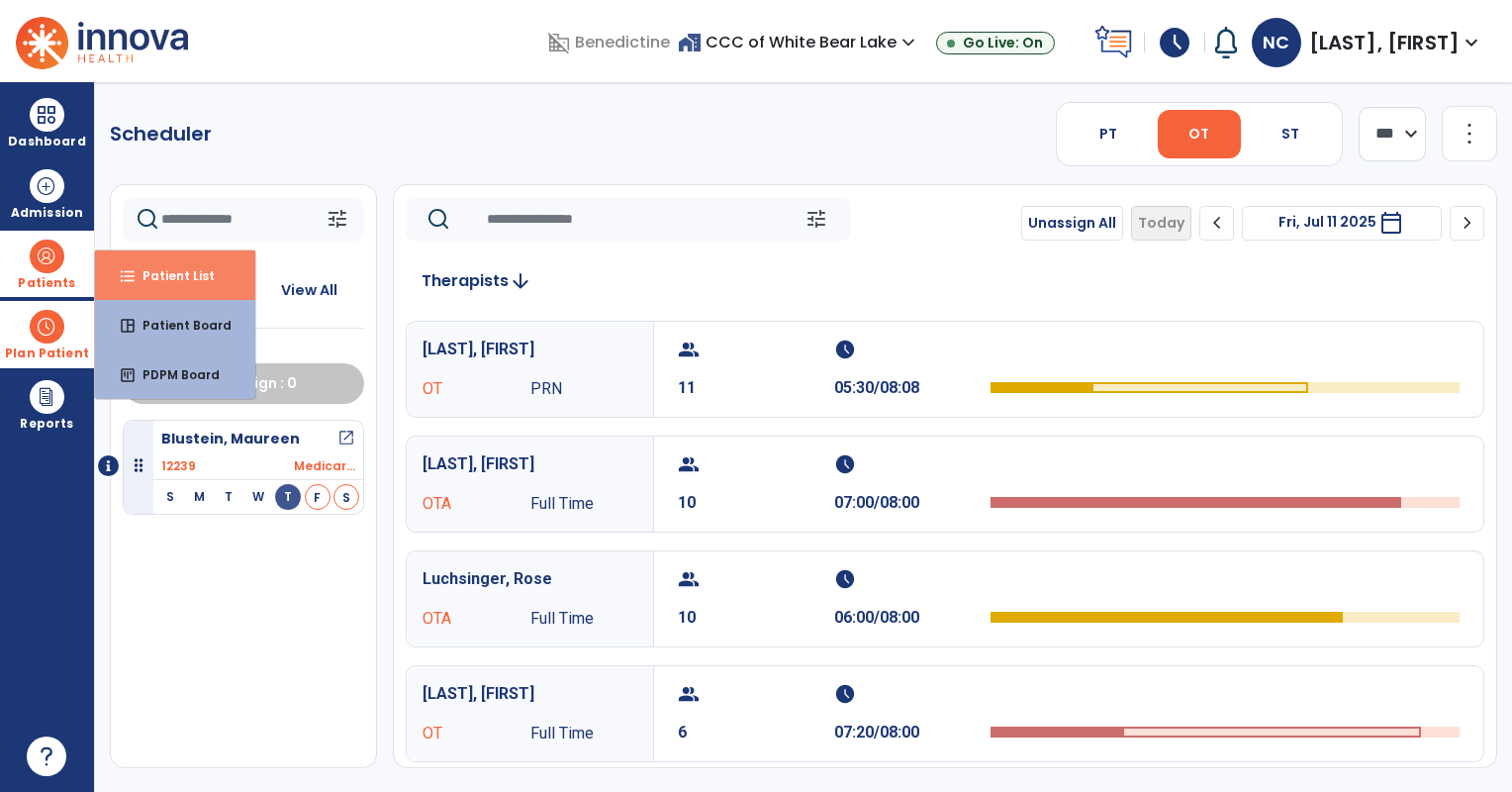click on "format_list_bulleted" at bounding box center [128, 276] 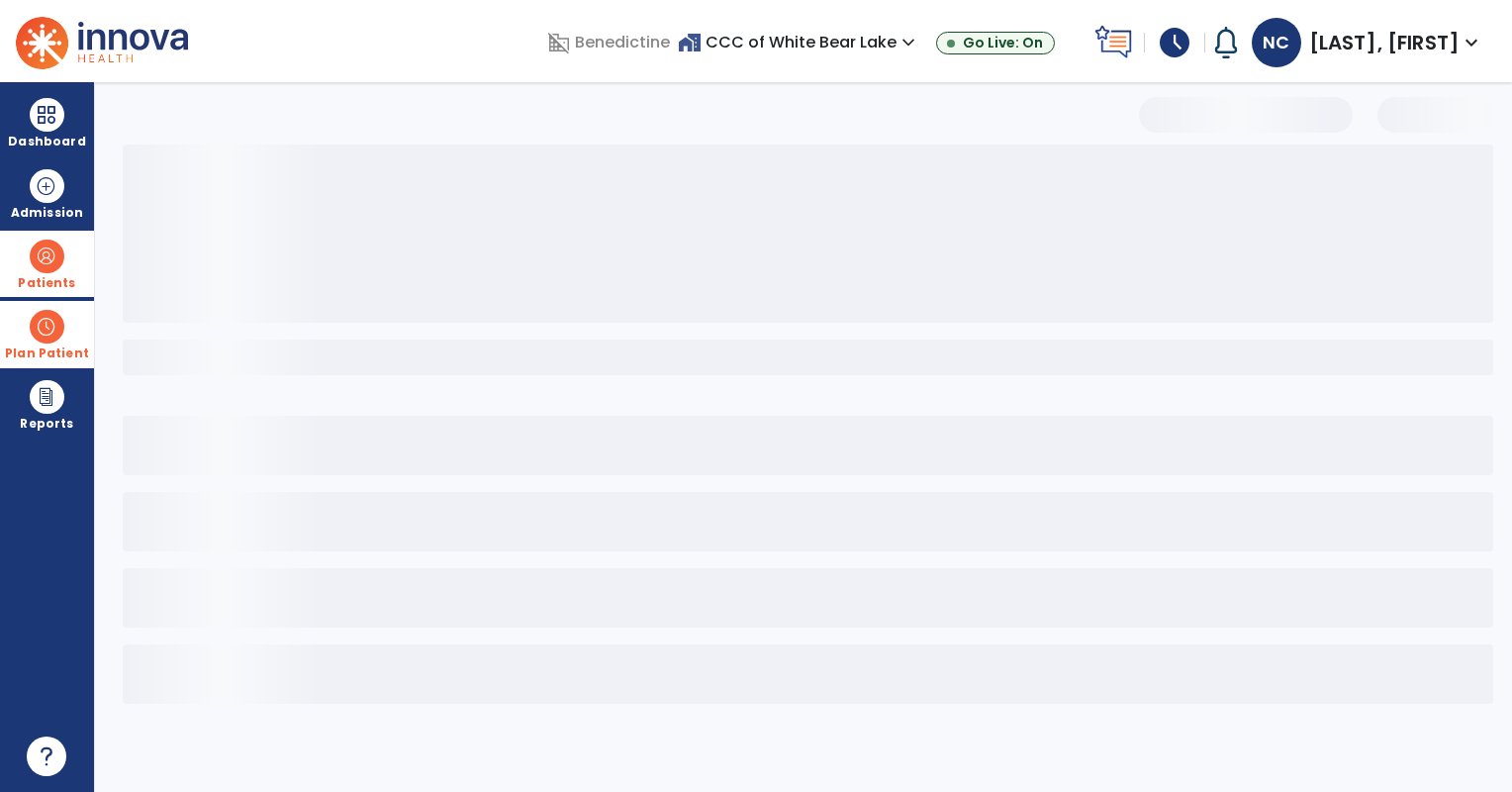 select on "***" 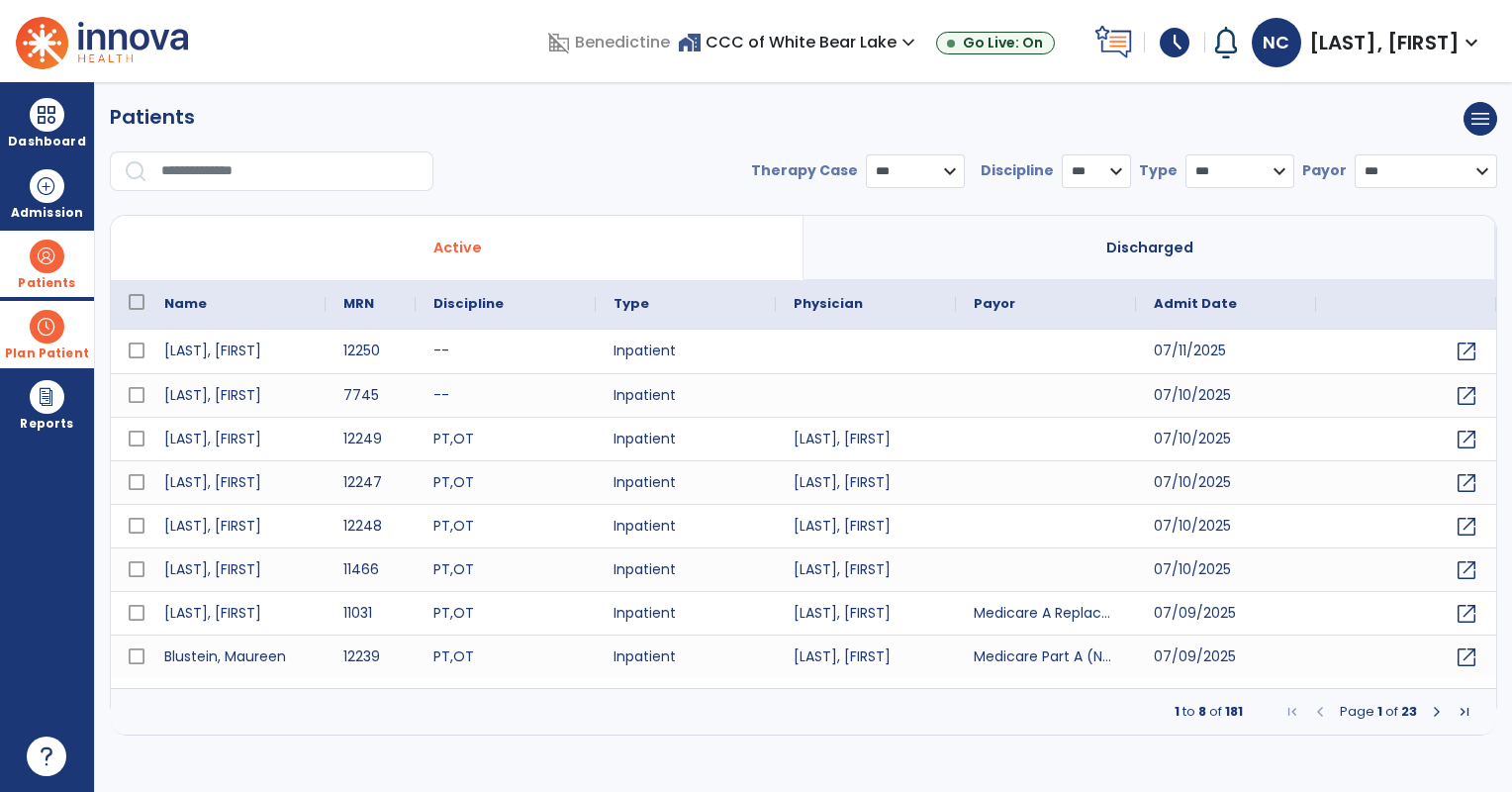 click at bounding box center [290, 171] 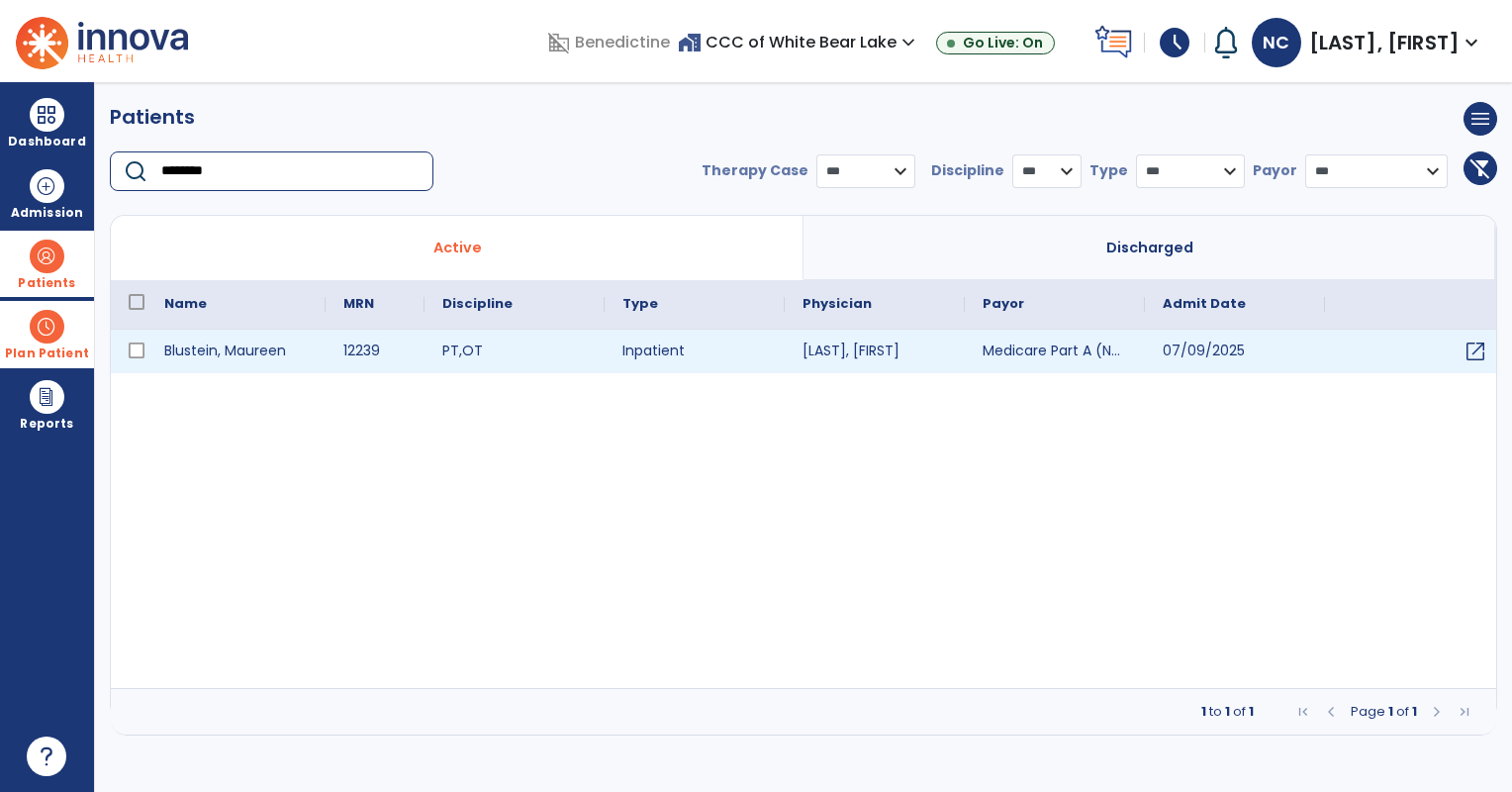 type on "********" 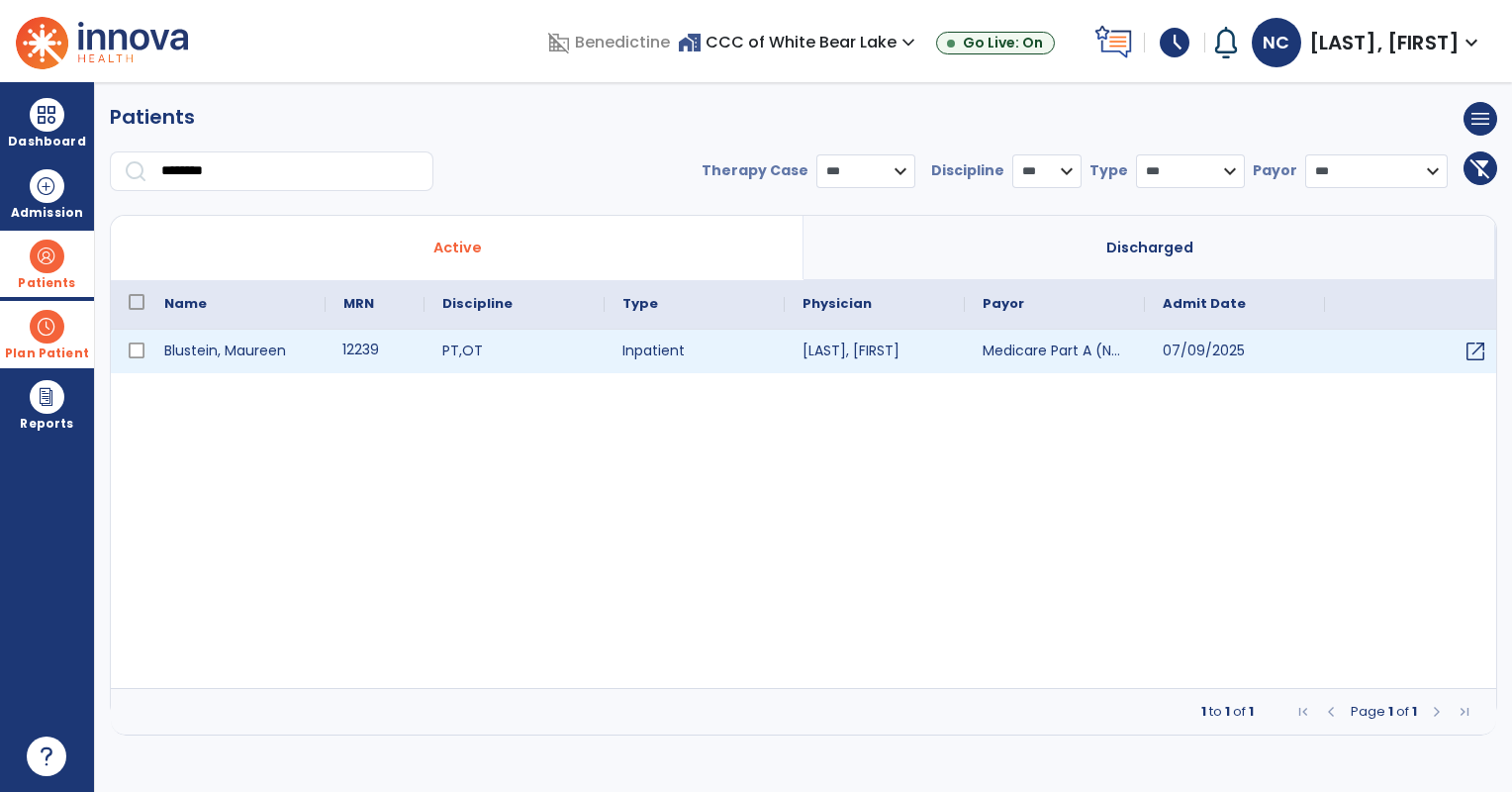 click on "12239" at bounding box center (375, 351) 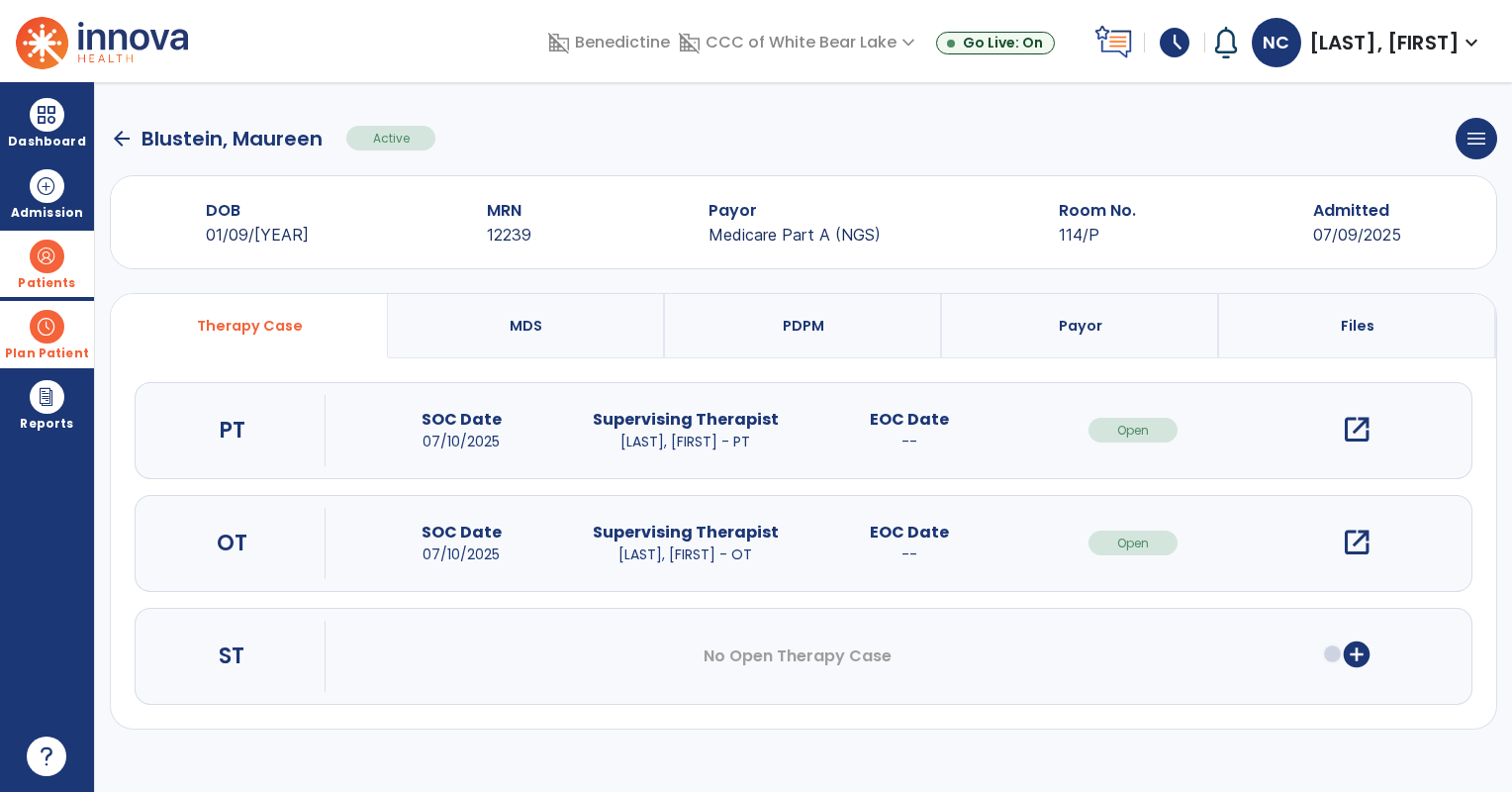 click on "open_in_new" at bounding box center (1357, 430) 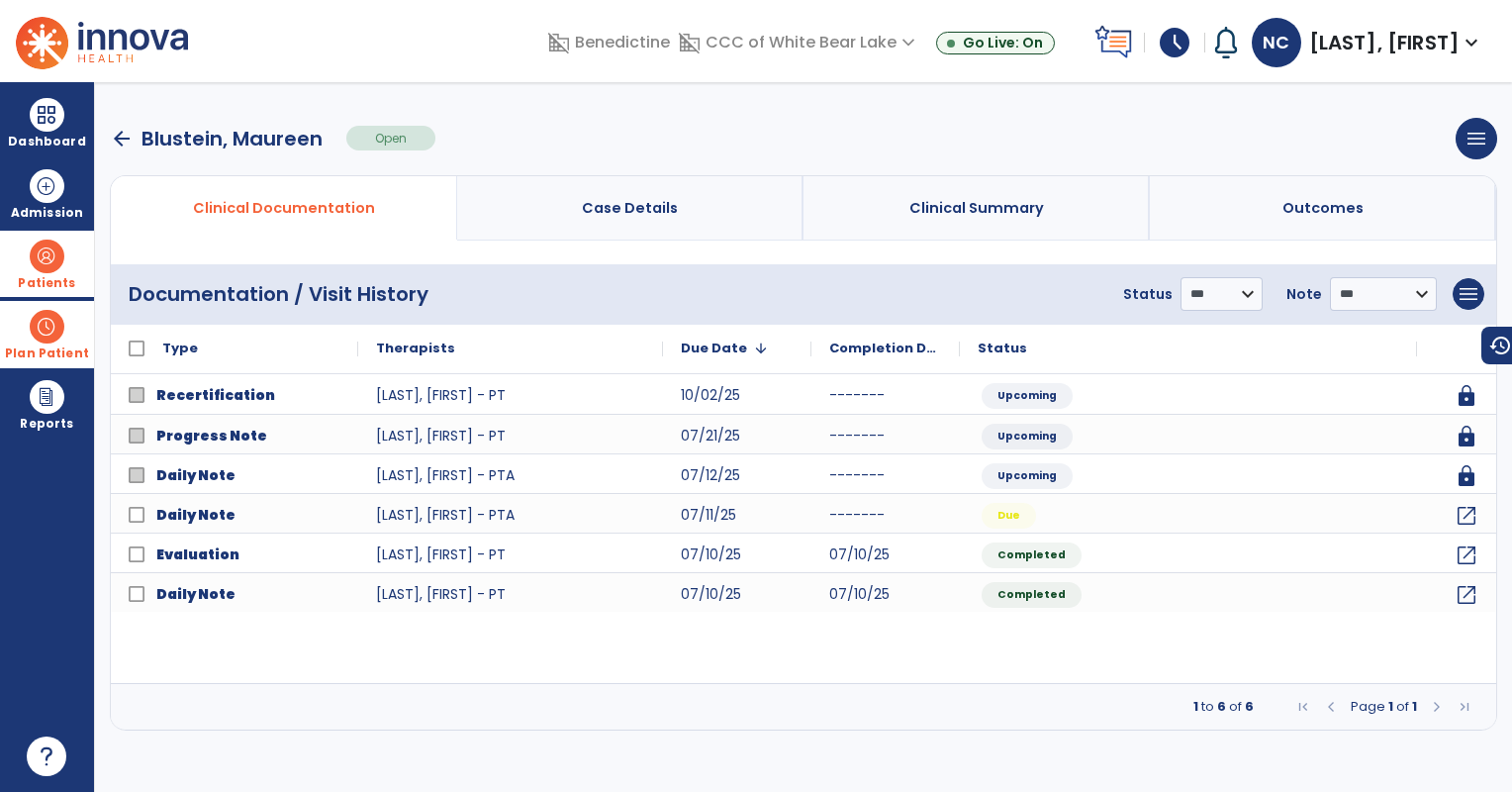 click on "arrow_back" at bounding box center (122, 139) 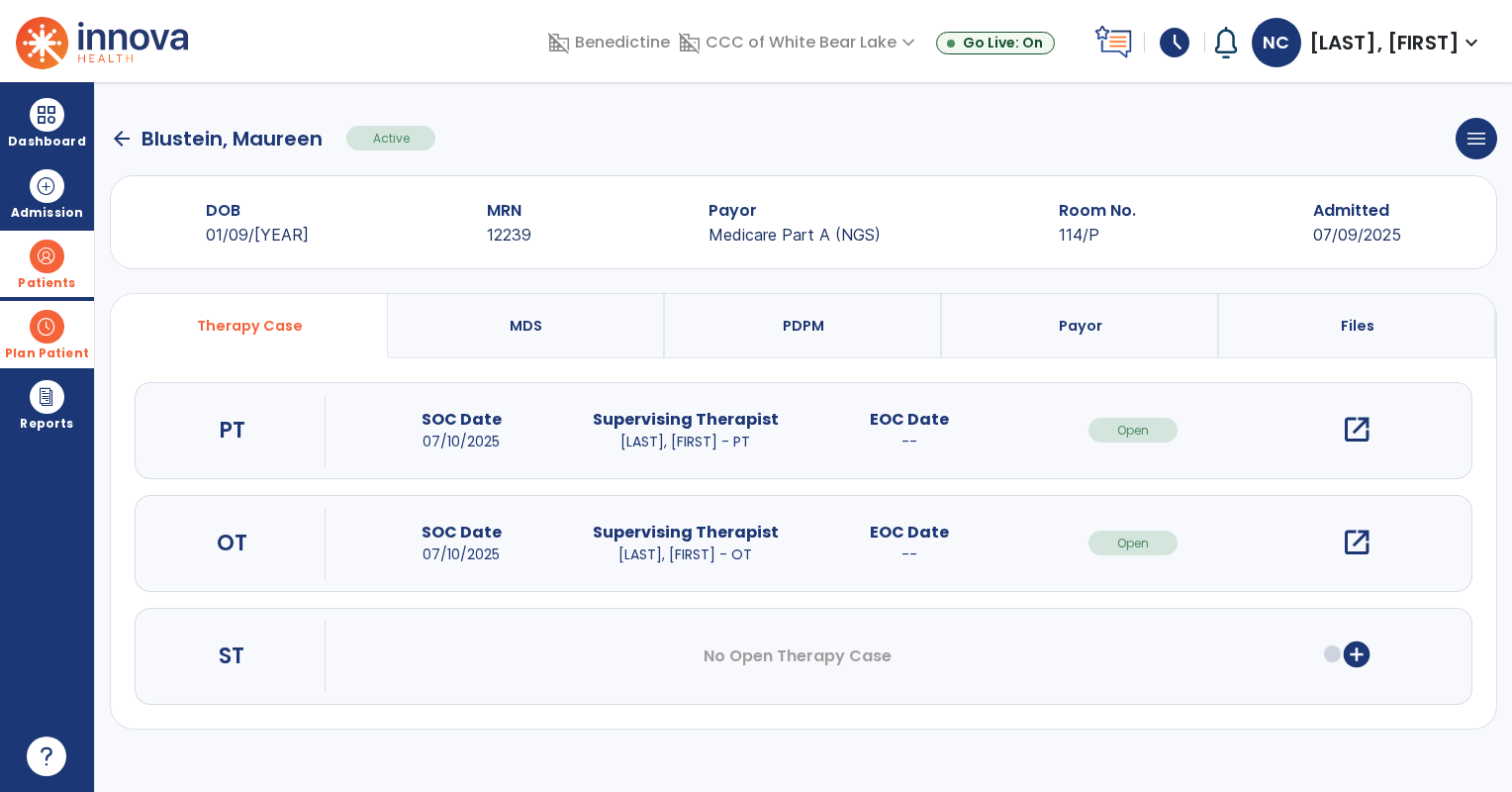 click on "open_in_new" at bounding box center [1357, 543] 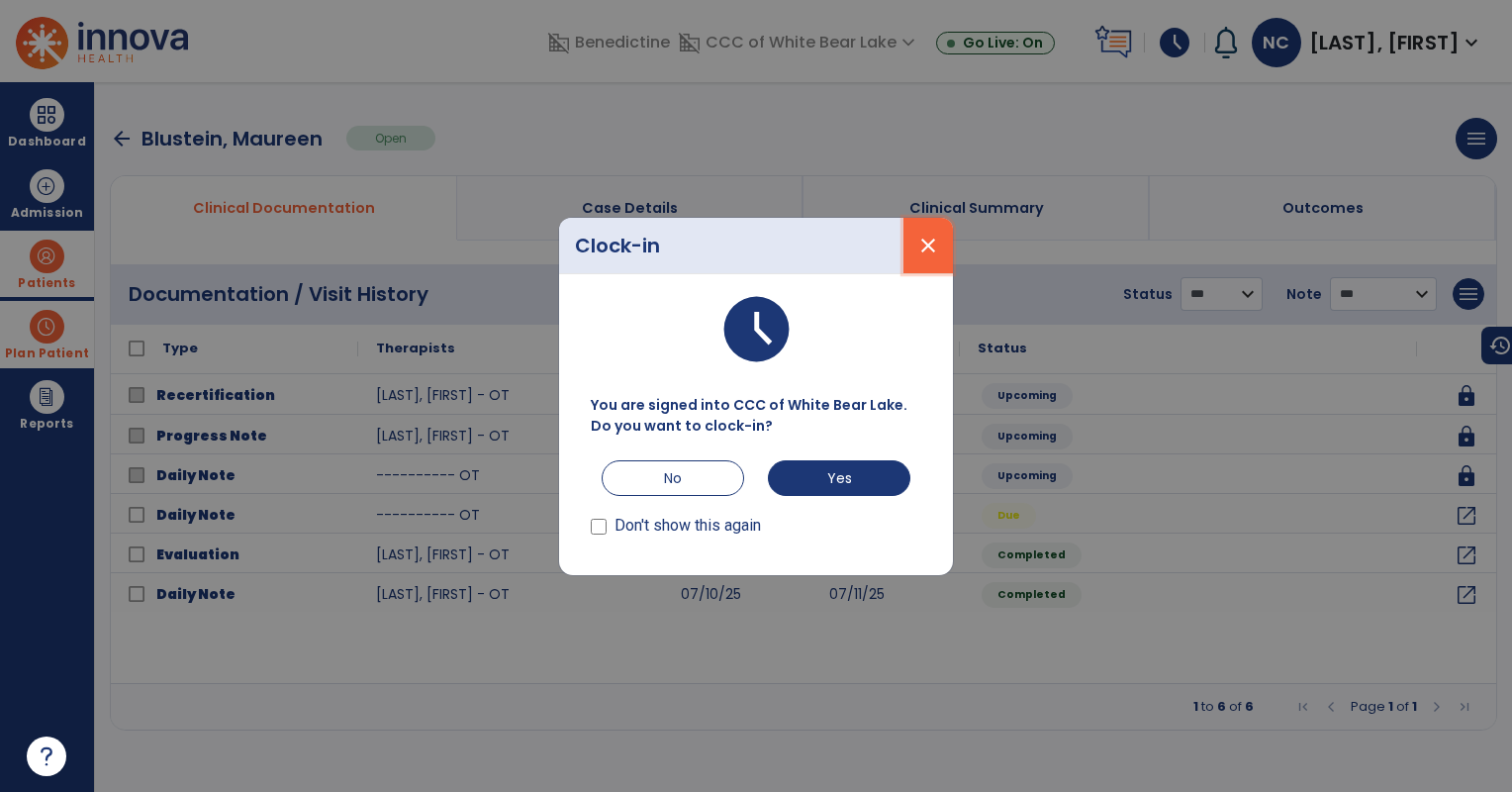 click on "close" at bounding box center [928, 246] 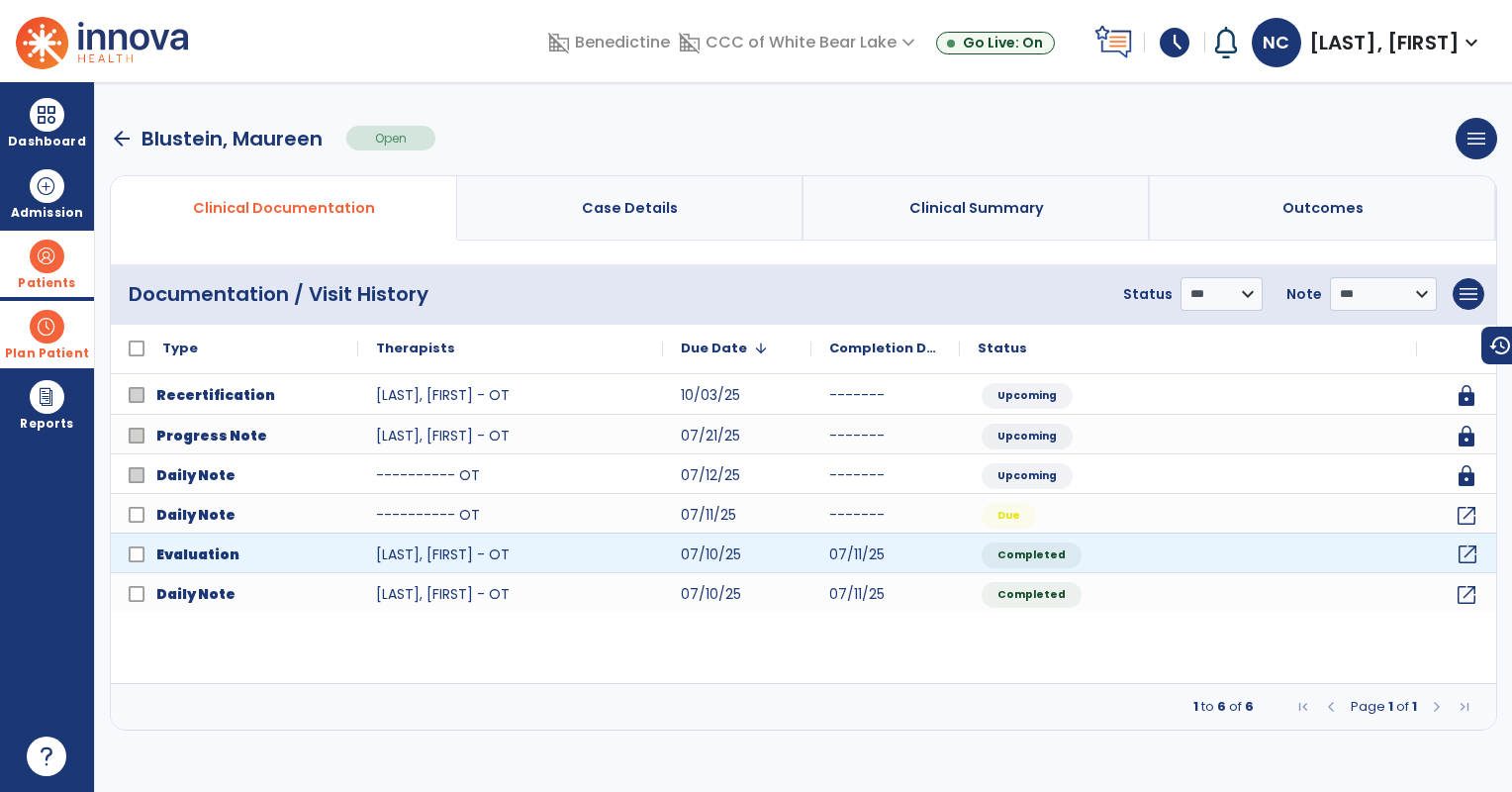 click on "open_in_new" 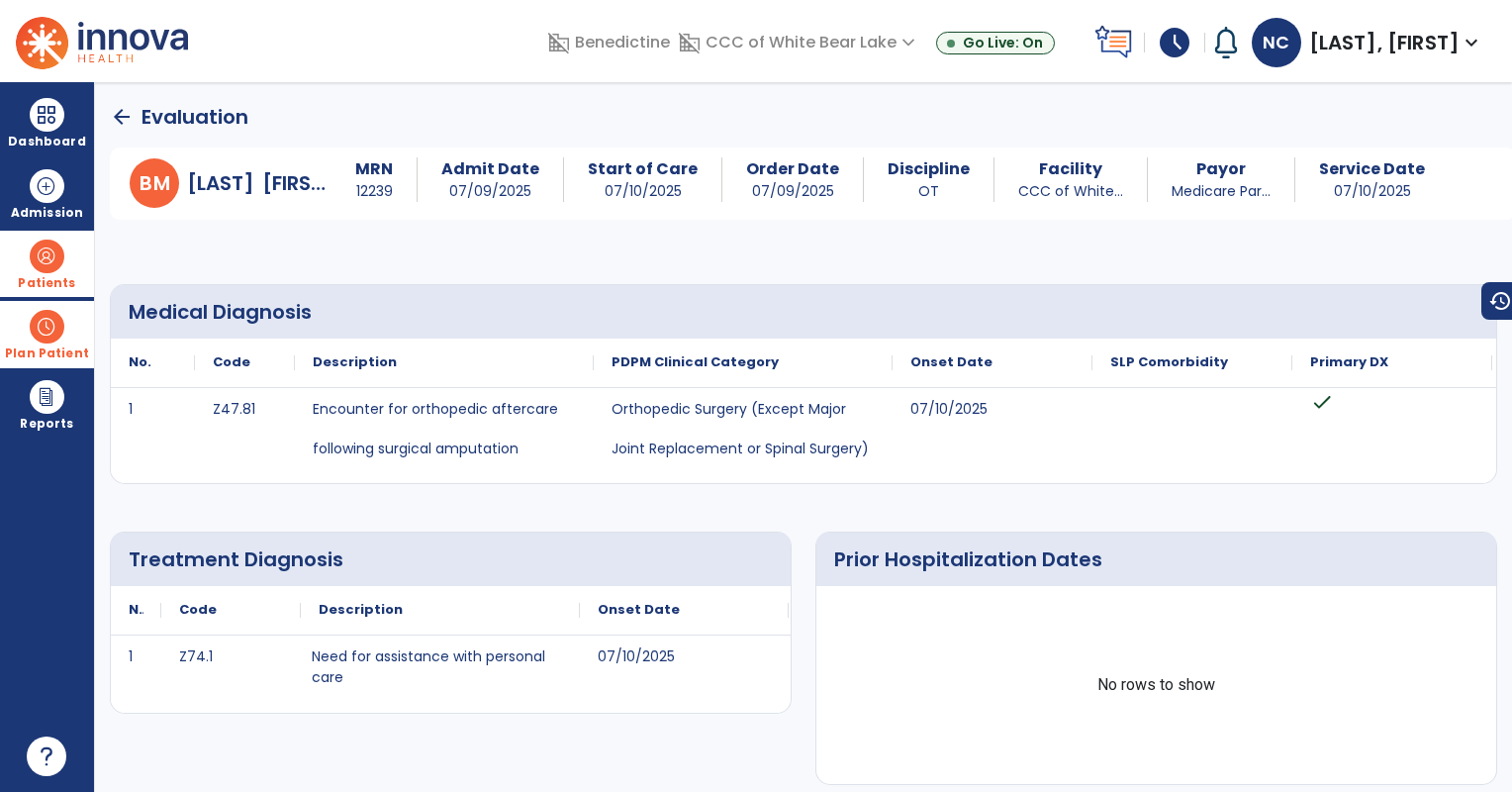 click on "arrow_back" 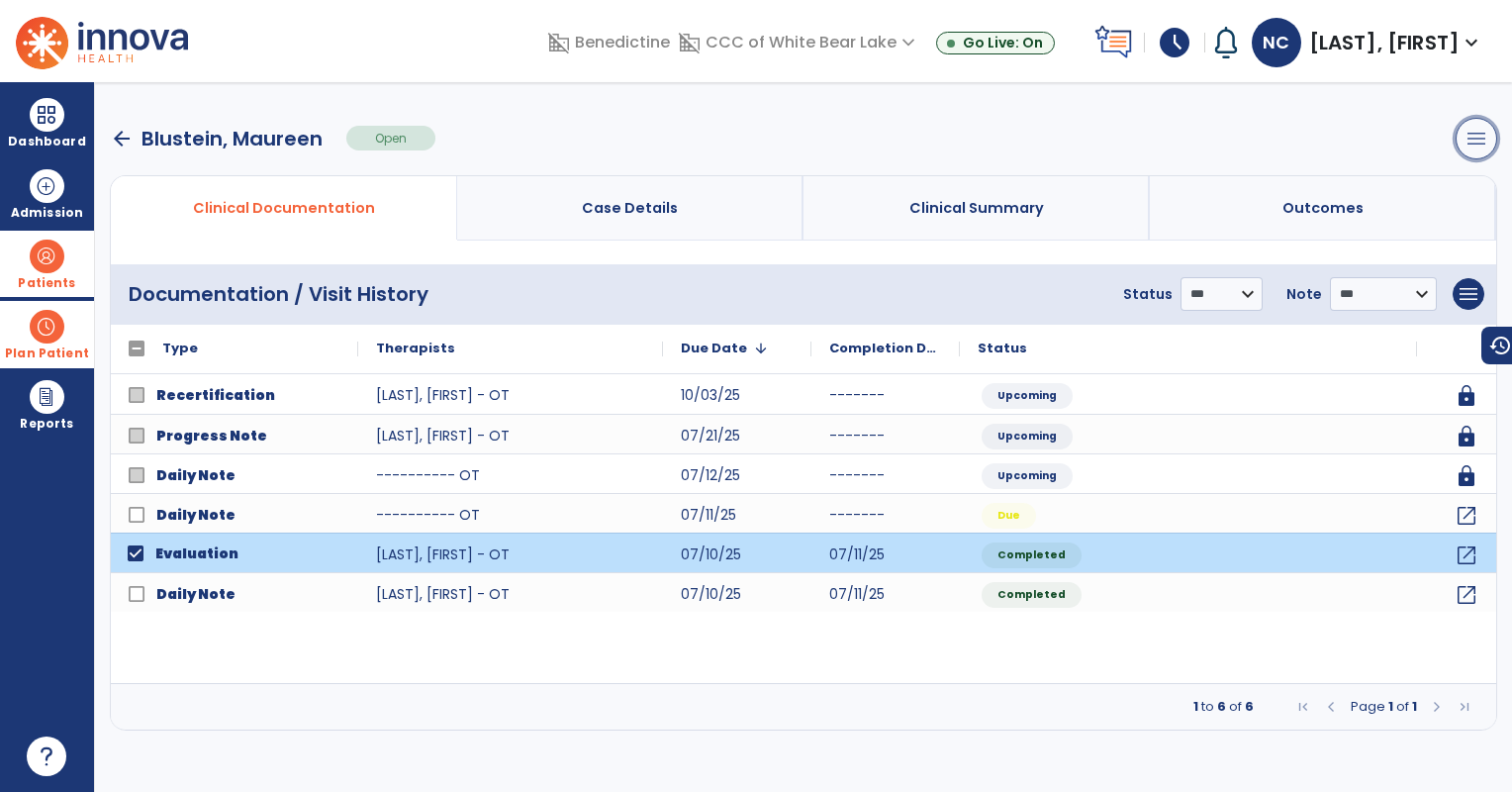 click on "menu" at bounding box center [1476, 139] 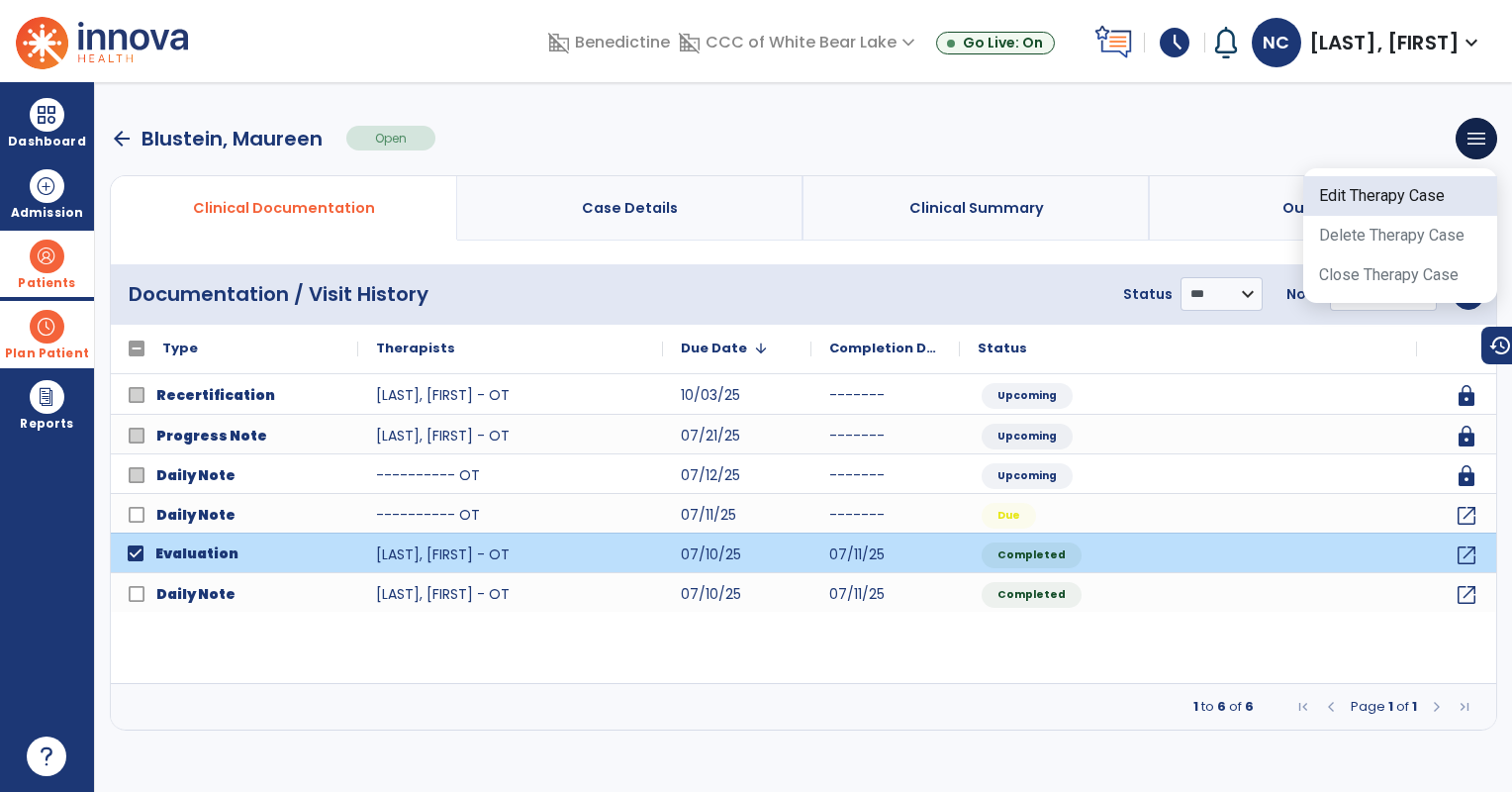 click on "Edit Therapy Case" at bounding box center (1400, 196) 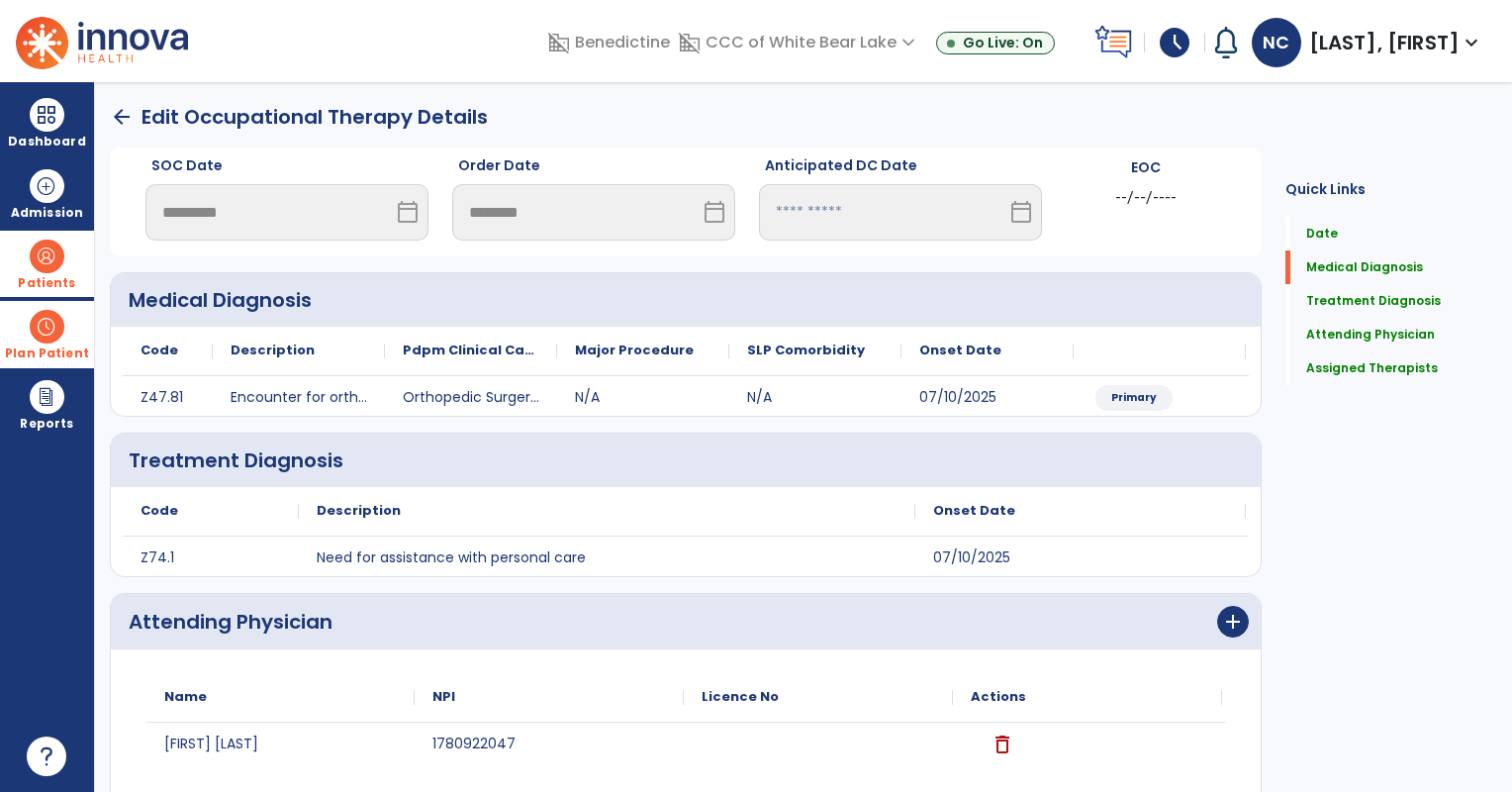 click on "calendar_today" at bounding box center (408, 212) 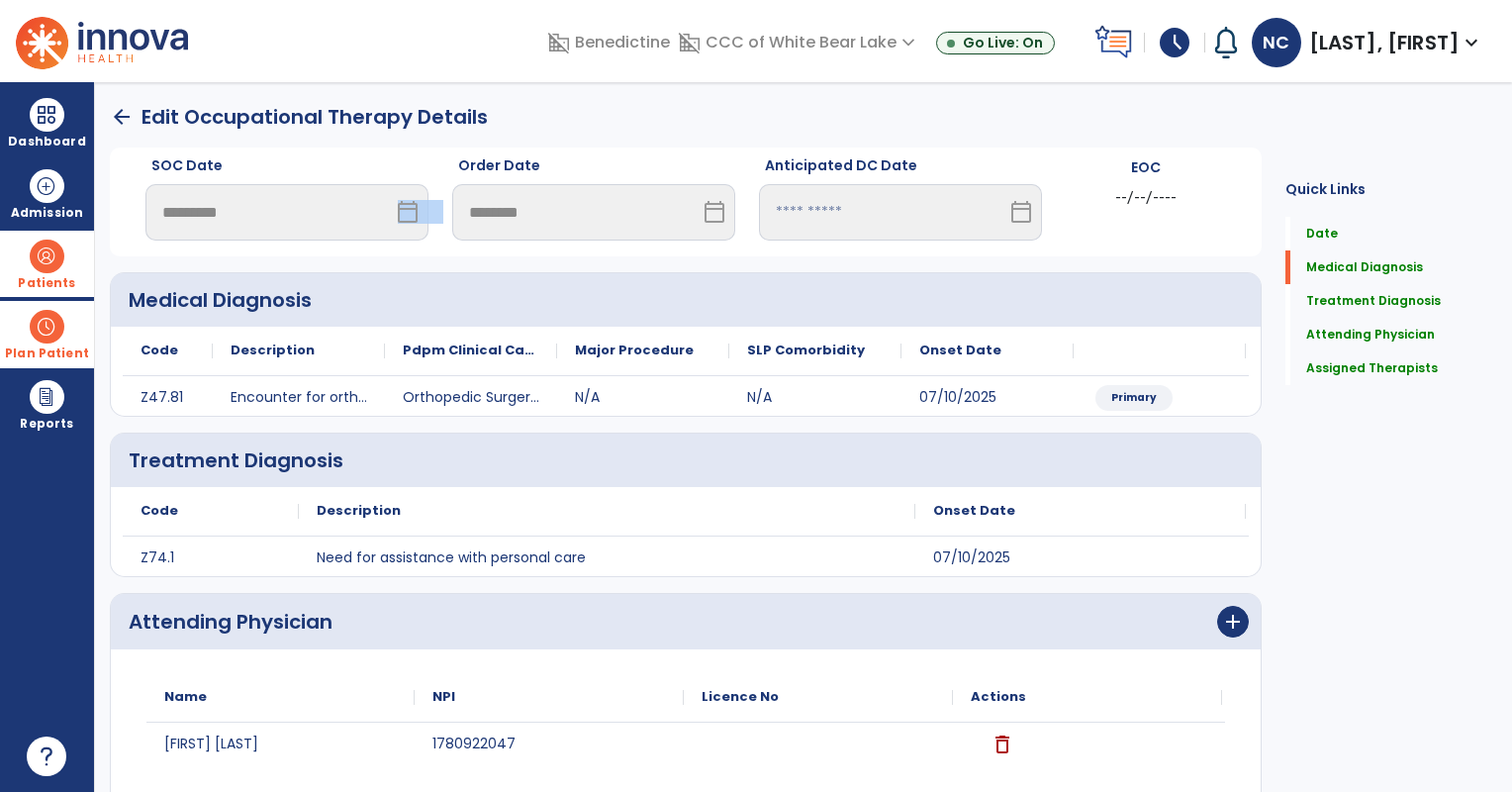 click on "calendar_today" at bounding box center [408, 212] 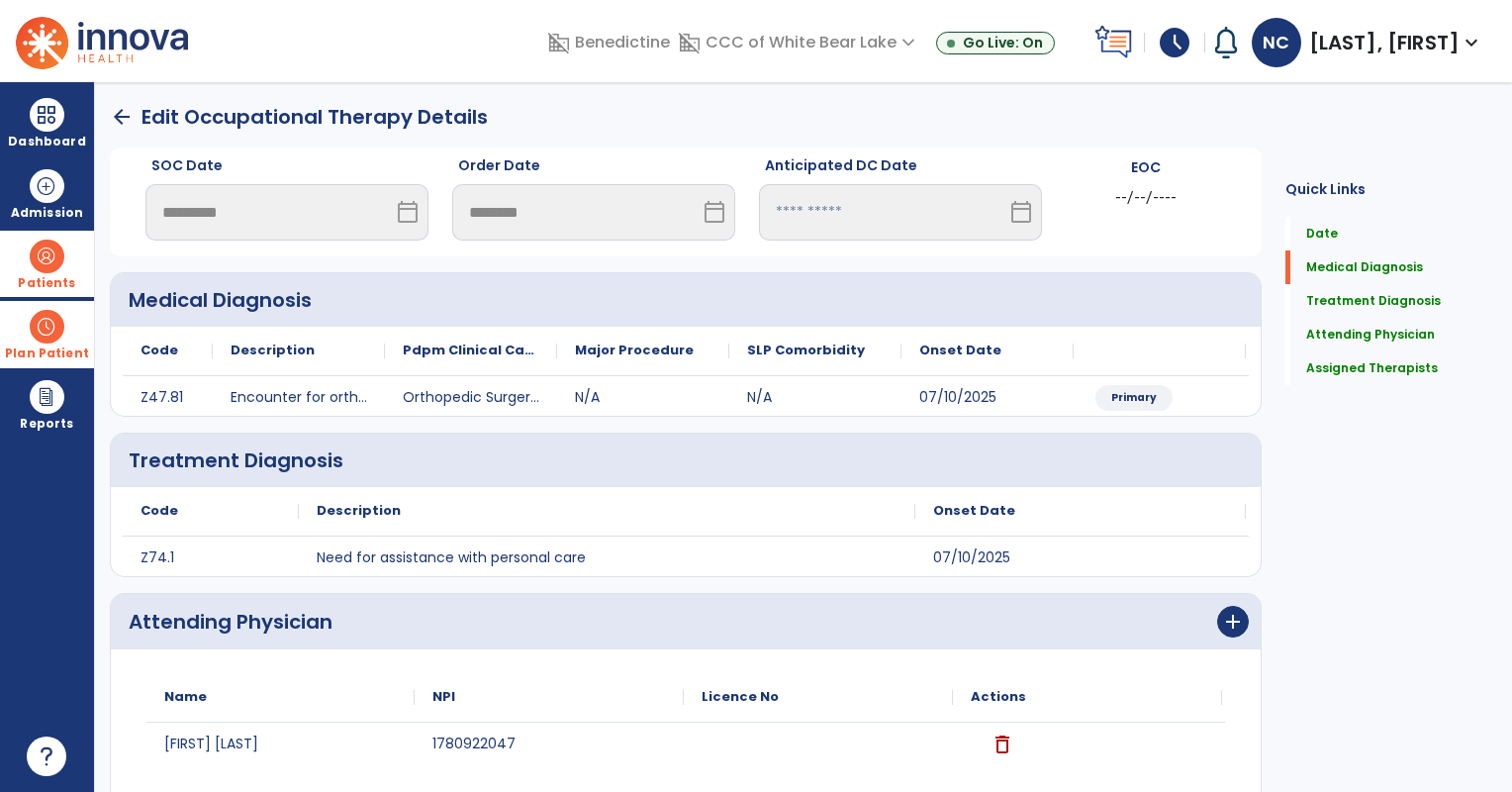 click on "SOC Date" at bounding box center (287, 169) 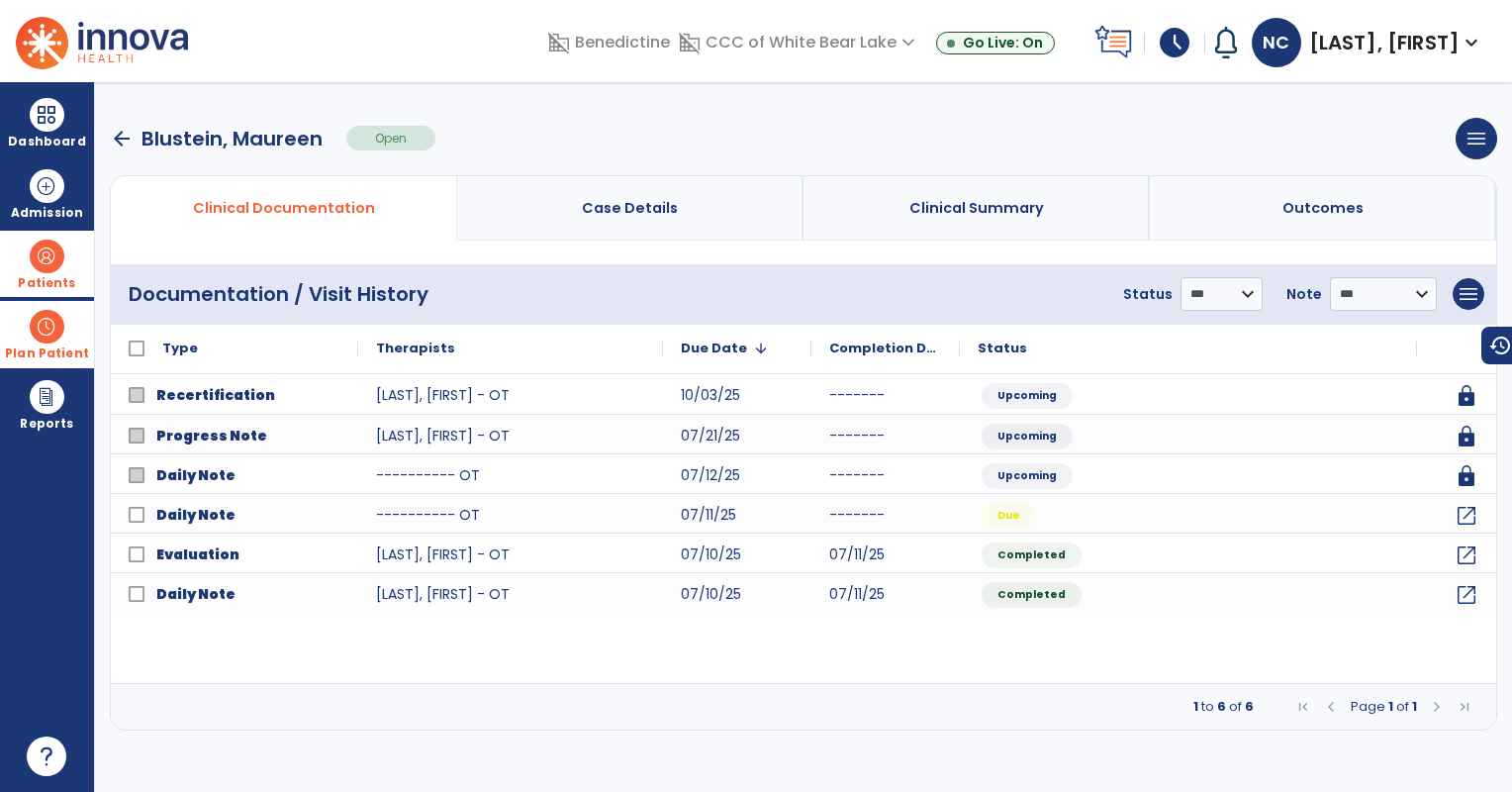 click on "arrow_back" at bounding box center [122, 139] 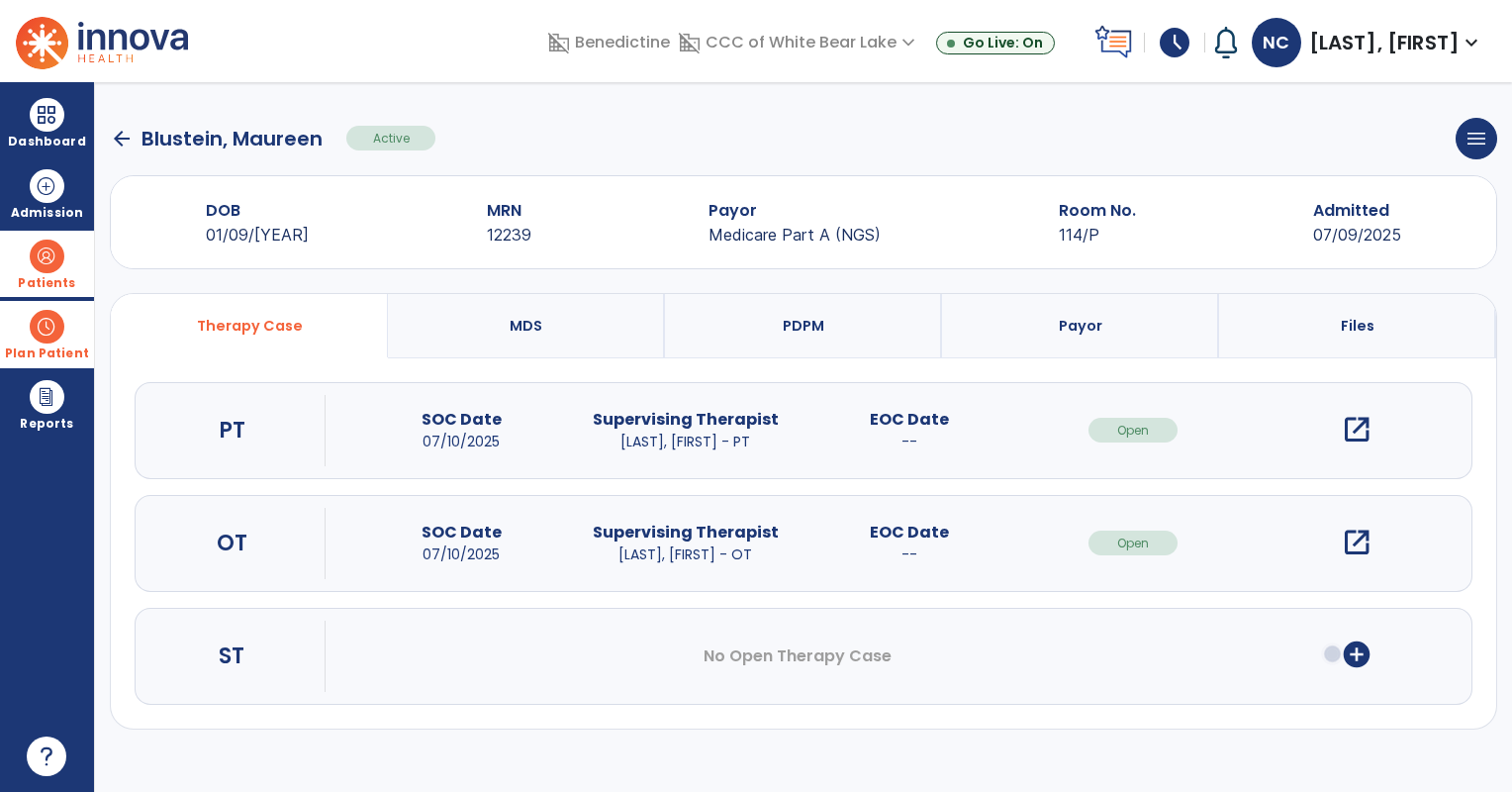 click on "Patients" at bounding box center (47, 283) 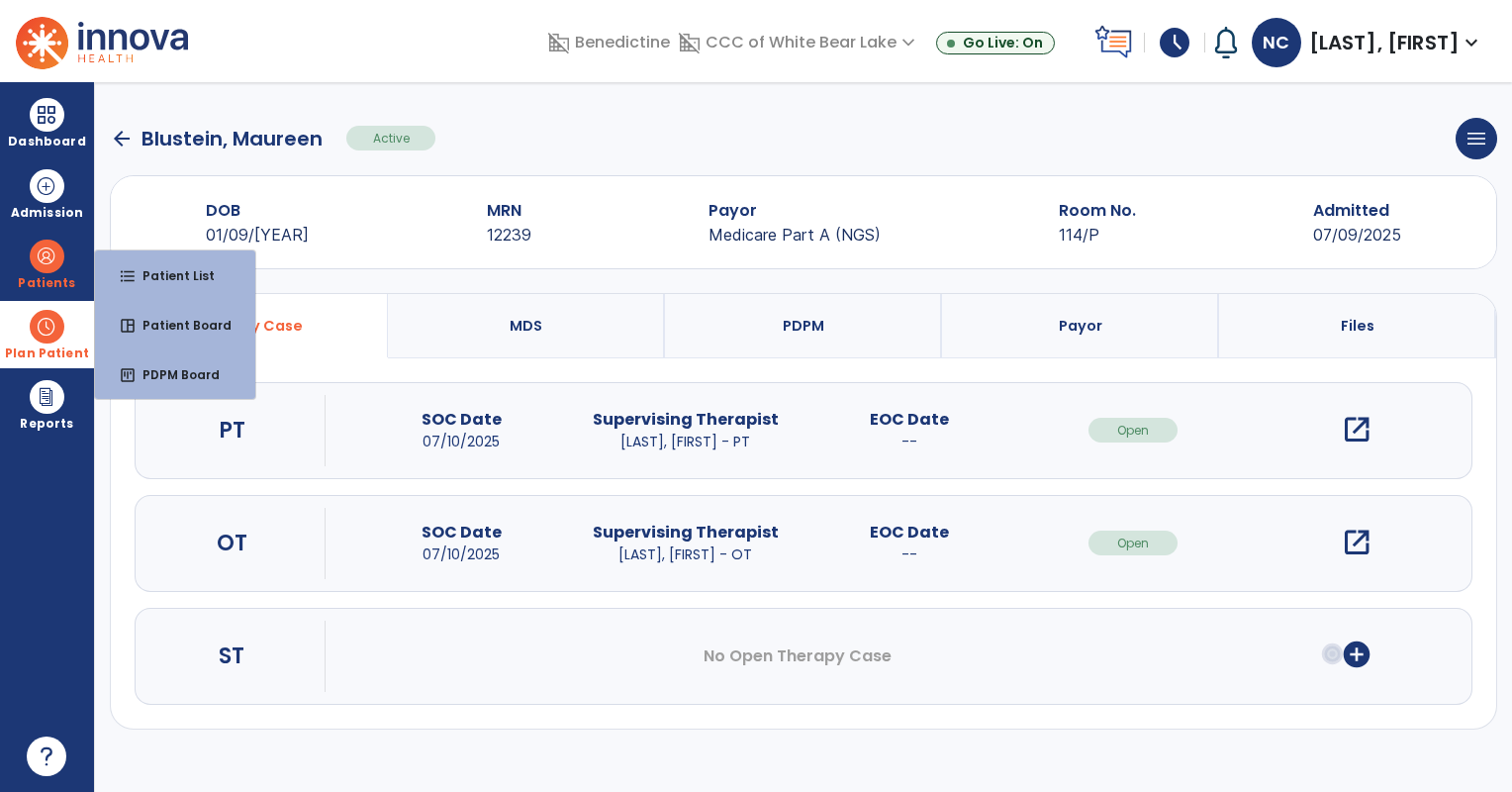 click on "Plan Patient" at bounding box center (47, 263) 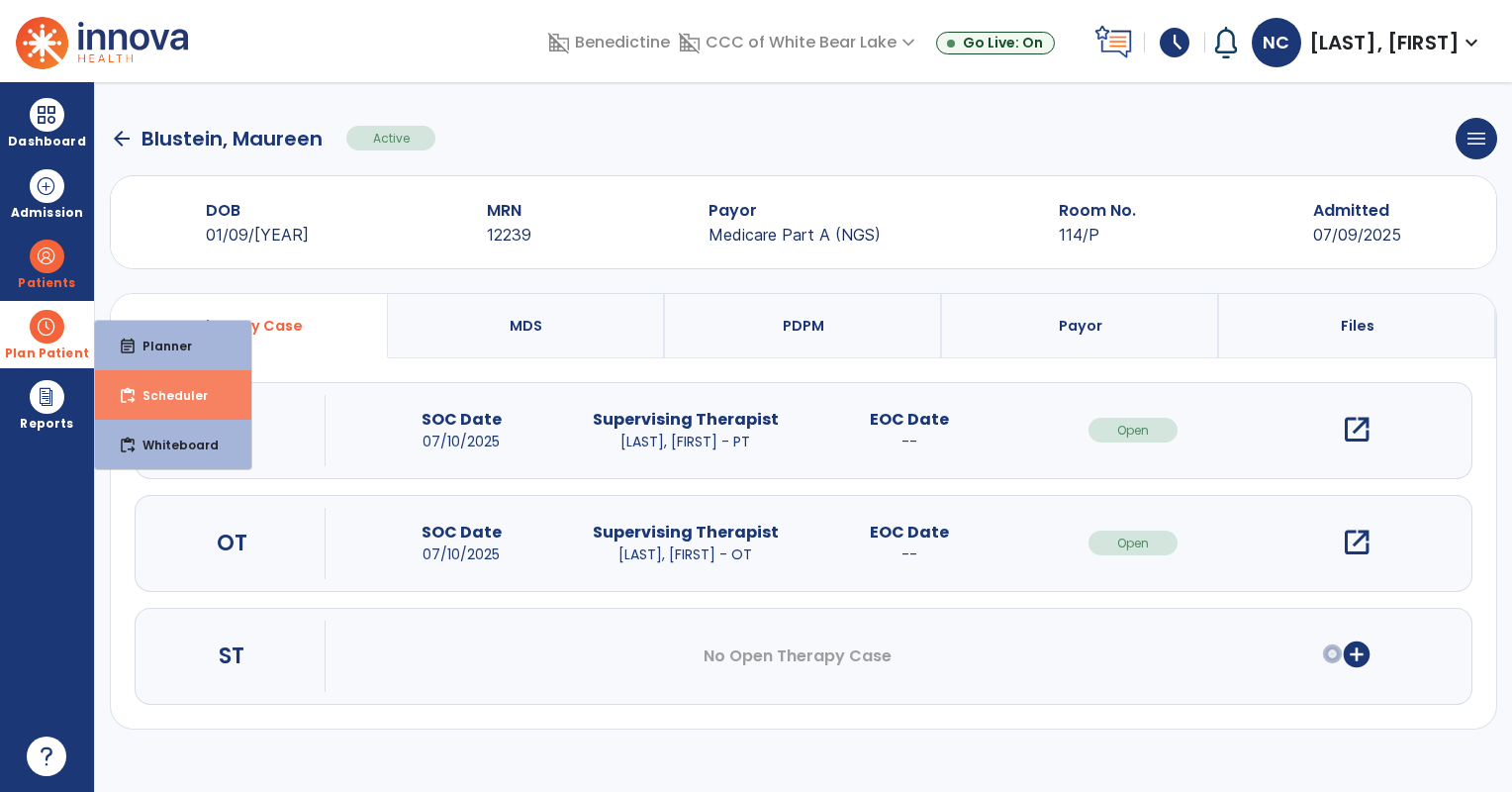 click on "Scheduler" at bounding box center [167, 395] 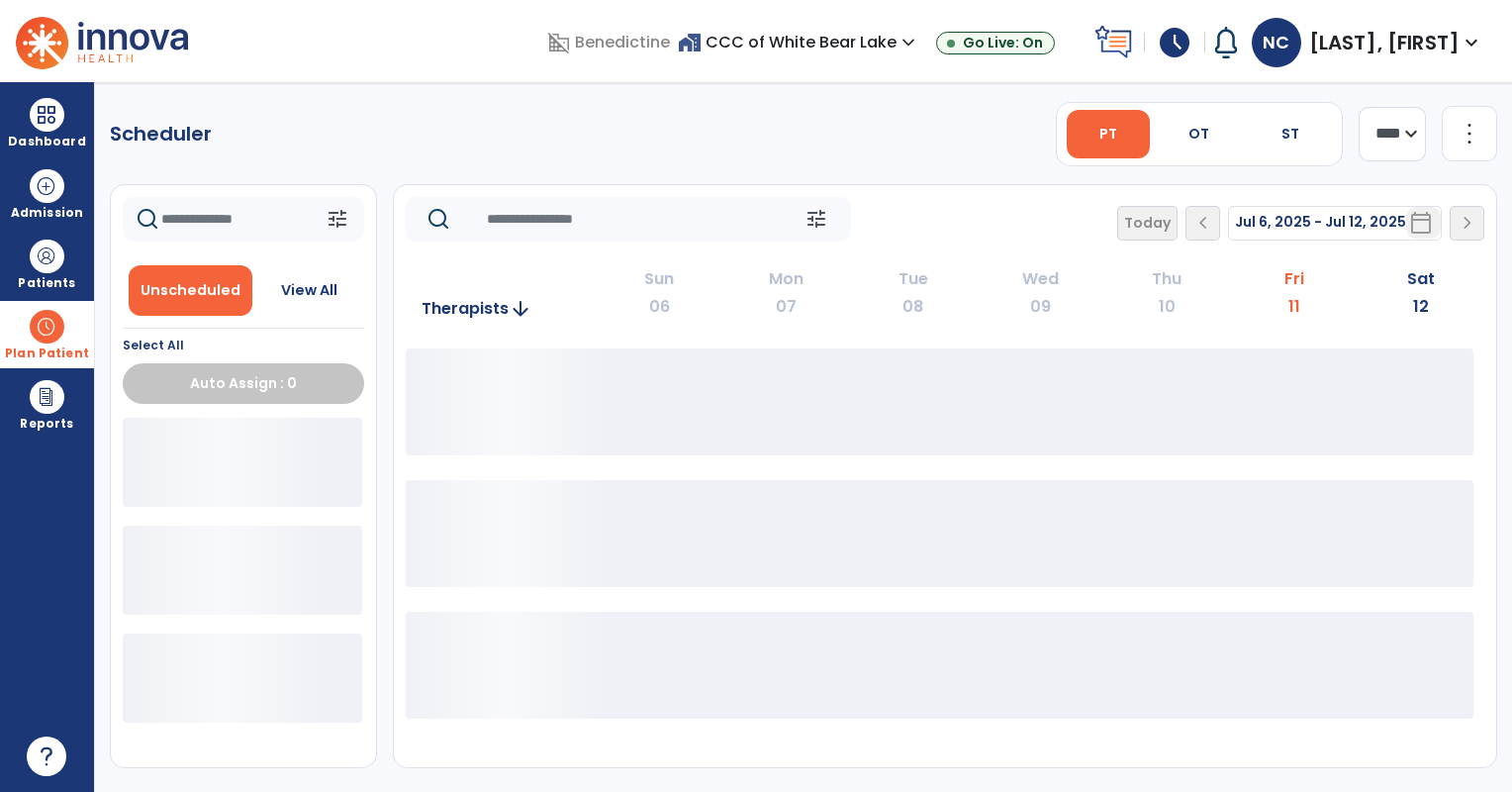 click on "**** ***" 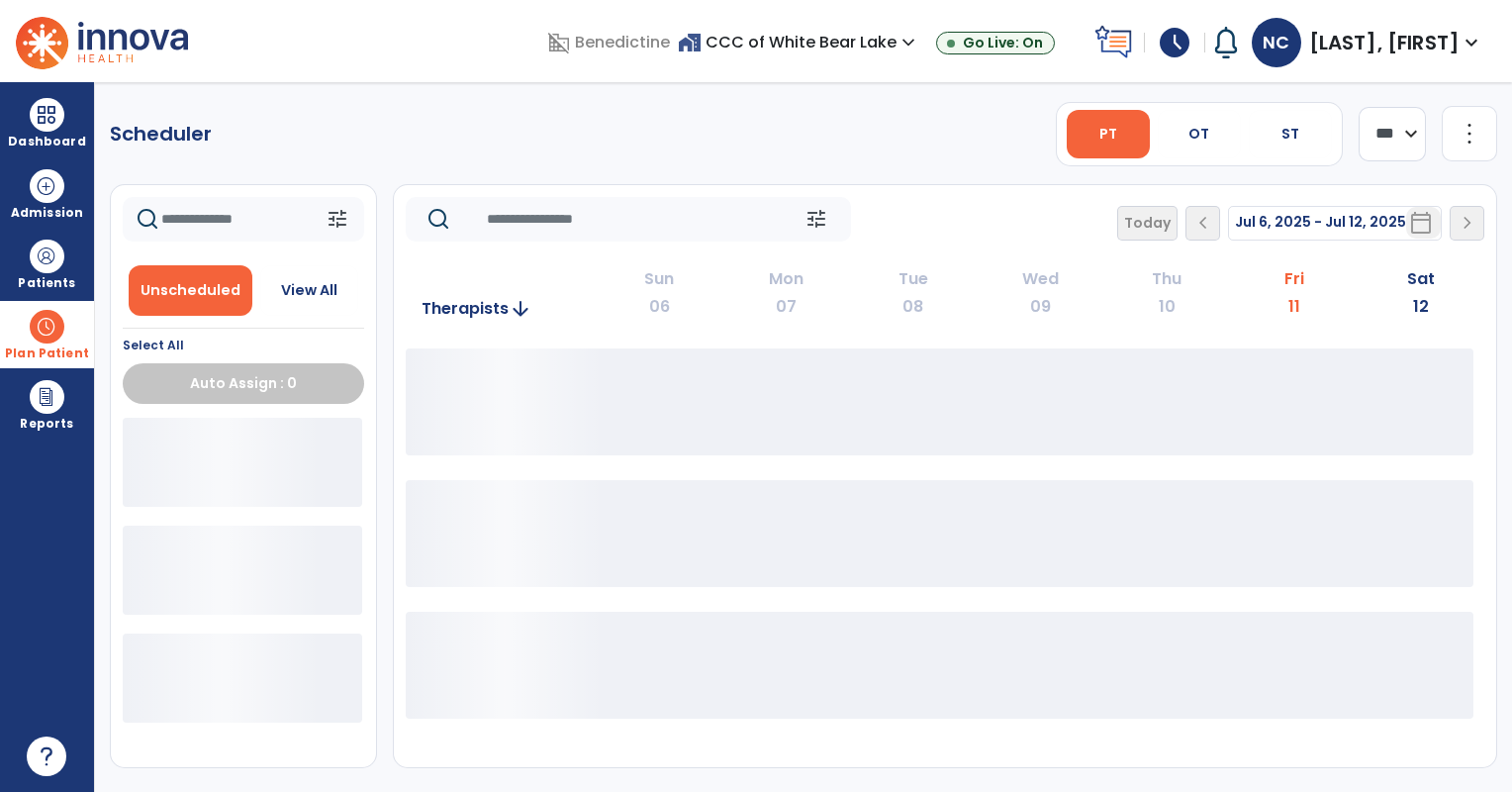 click on "**** ***" 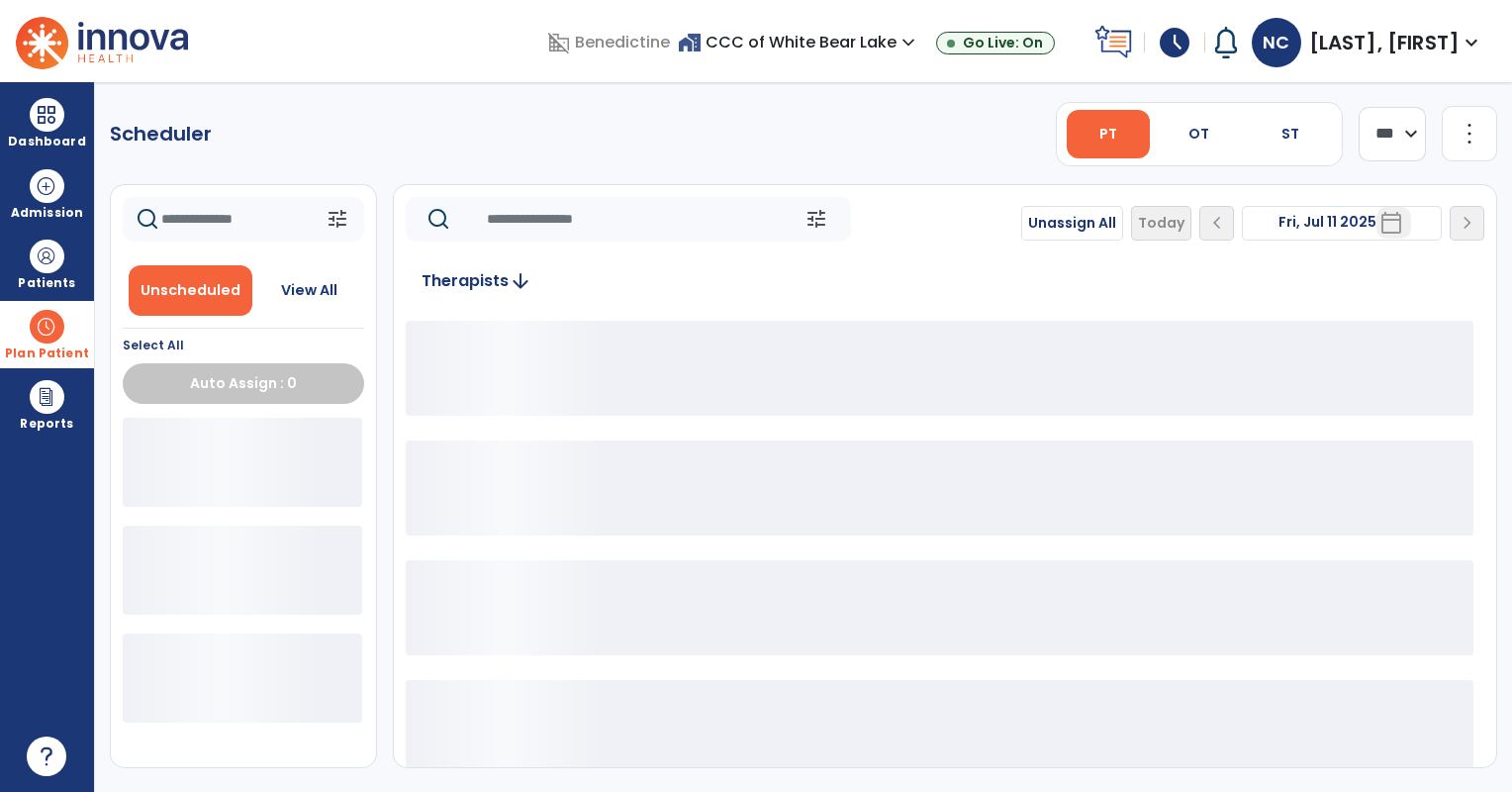 click on "Unassign All   Today  chevron_left Fri, Jul 11 [YEAR]  *********  calendar_today  chevron_right" 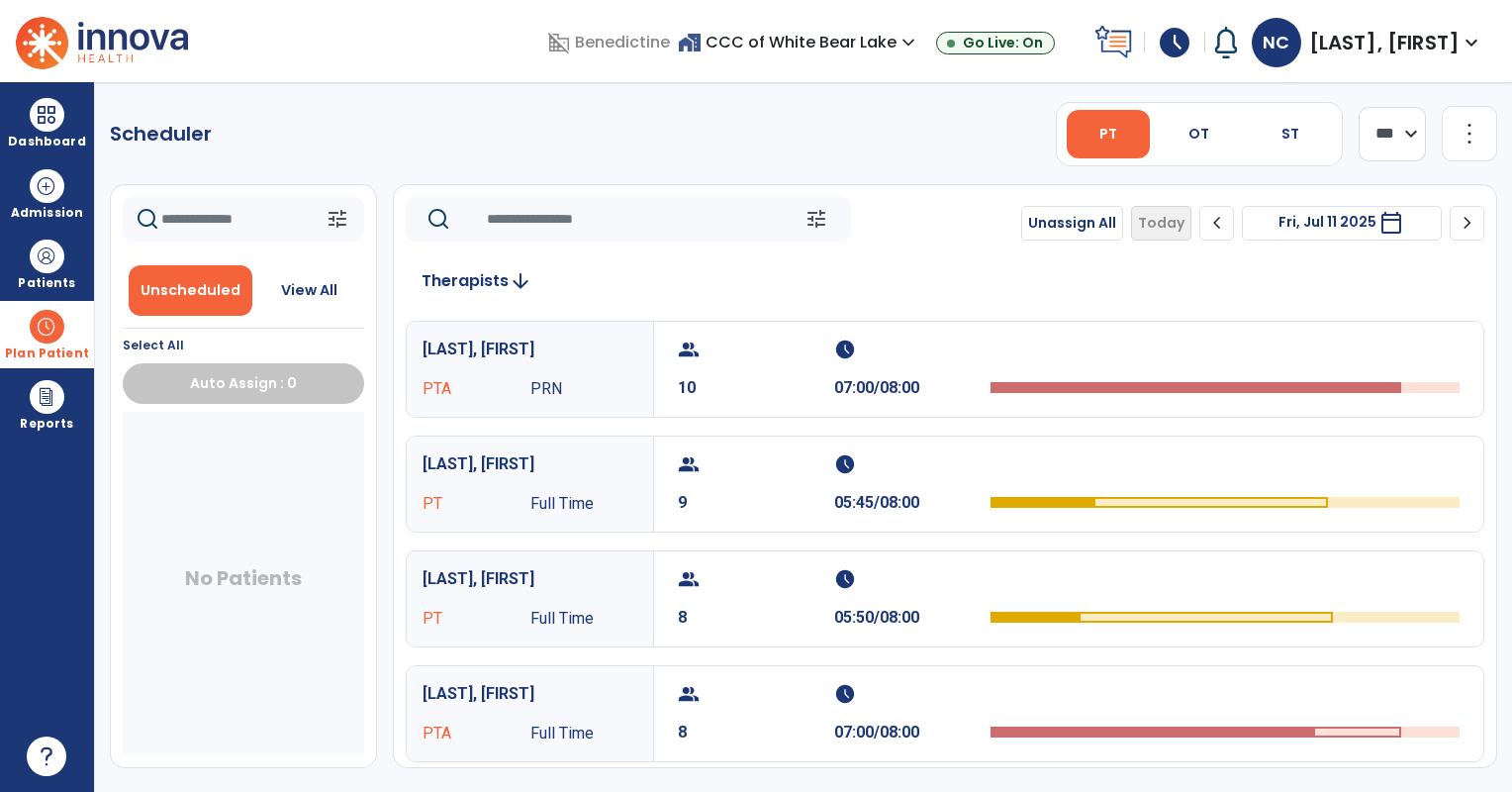 click on "chevron_right" 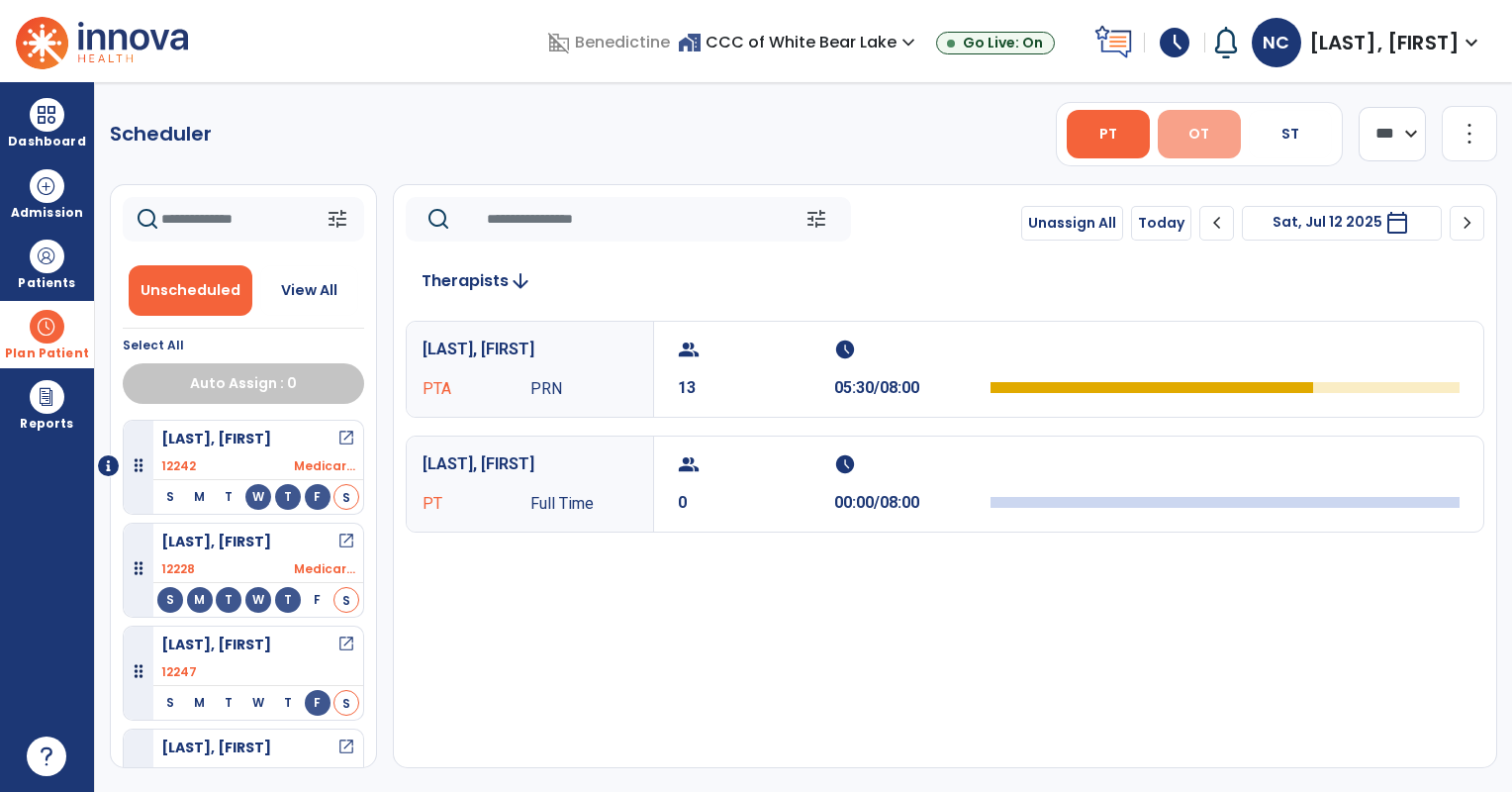 click on "OT" at bounding box center (1199, 134) 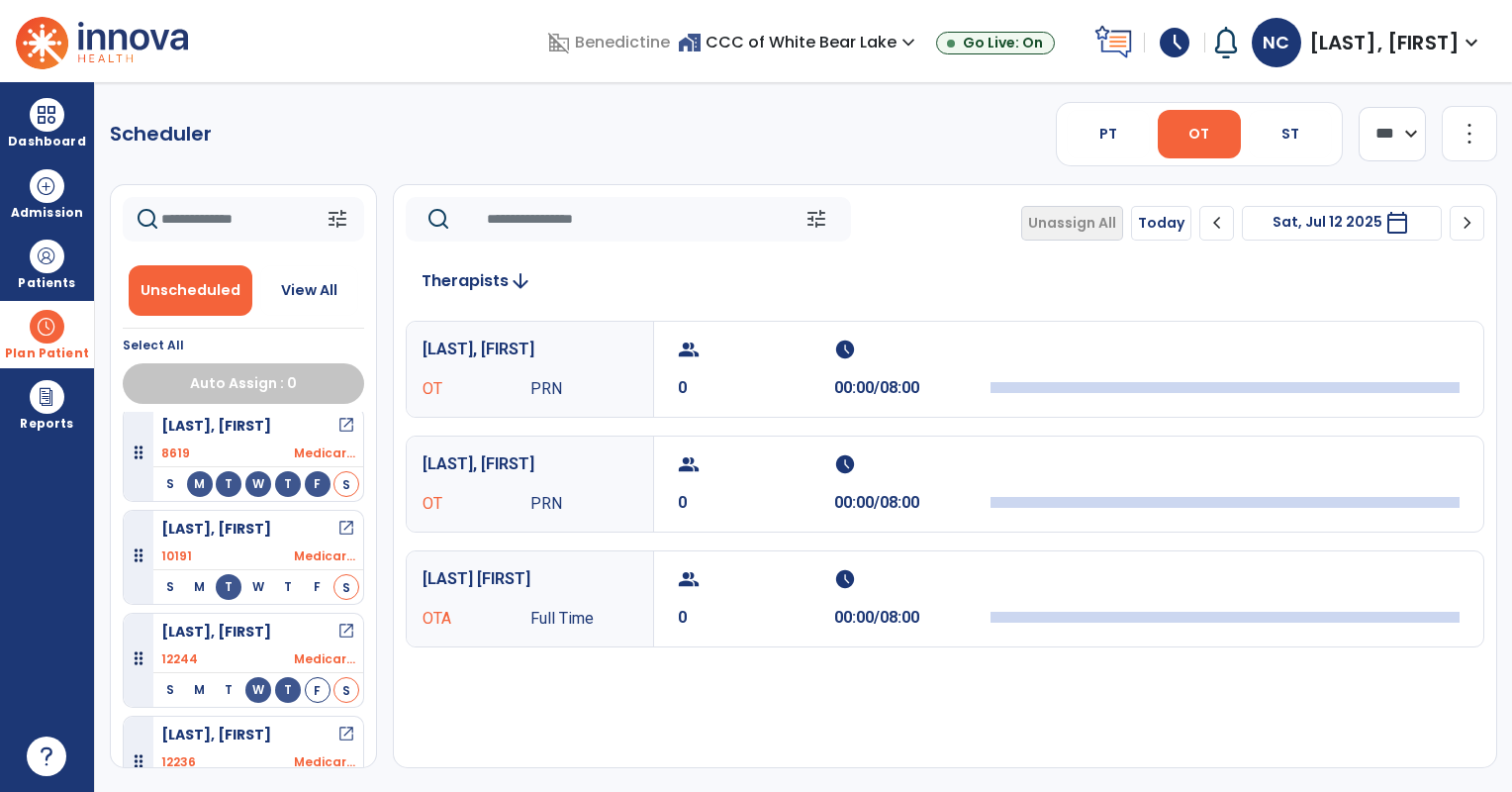 scroll, scrollTop: 1386, scrollLeft: 0, axis: vertical 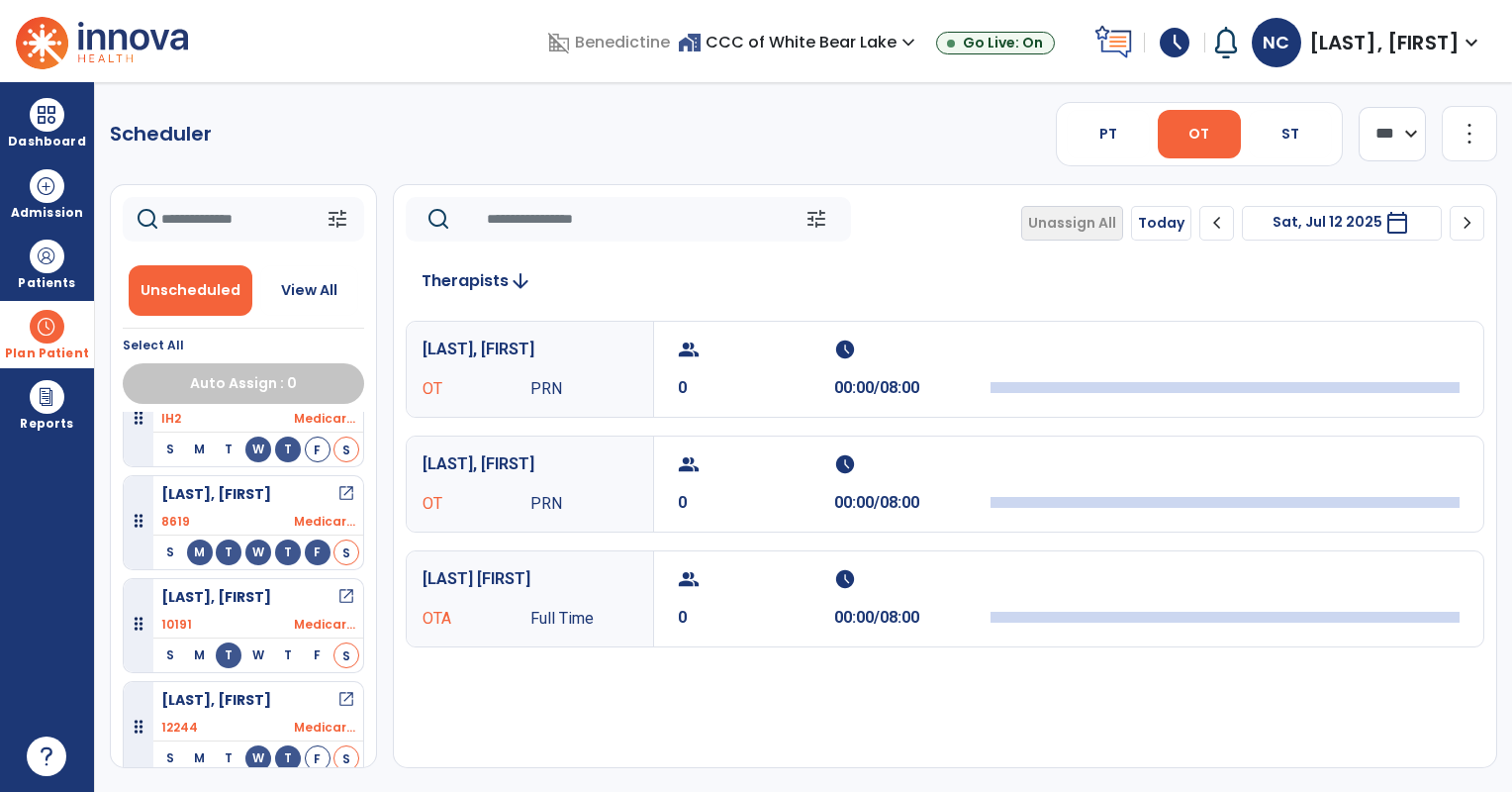 click on "[LAST], [FIRST]   open_in_new" at bounding box center [258, 597] 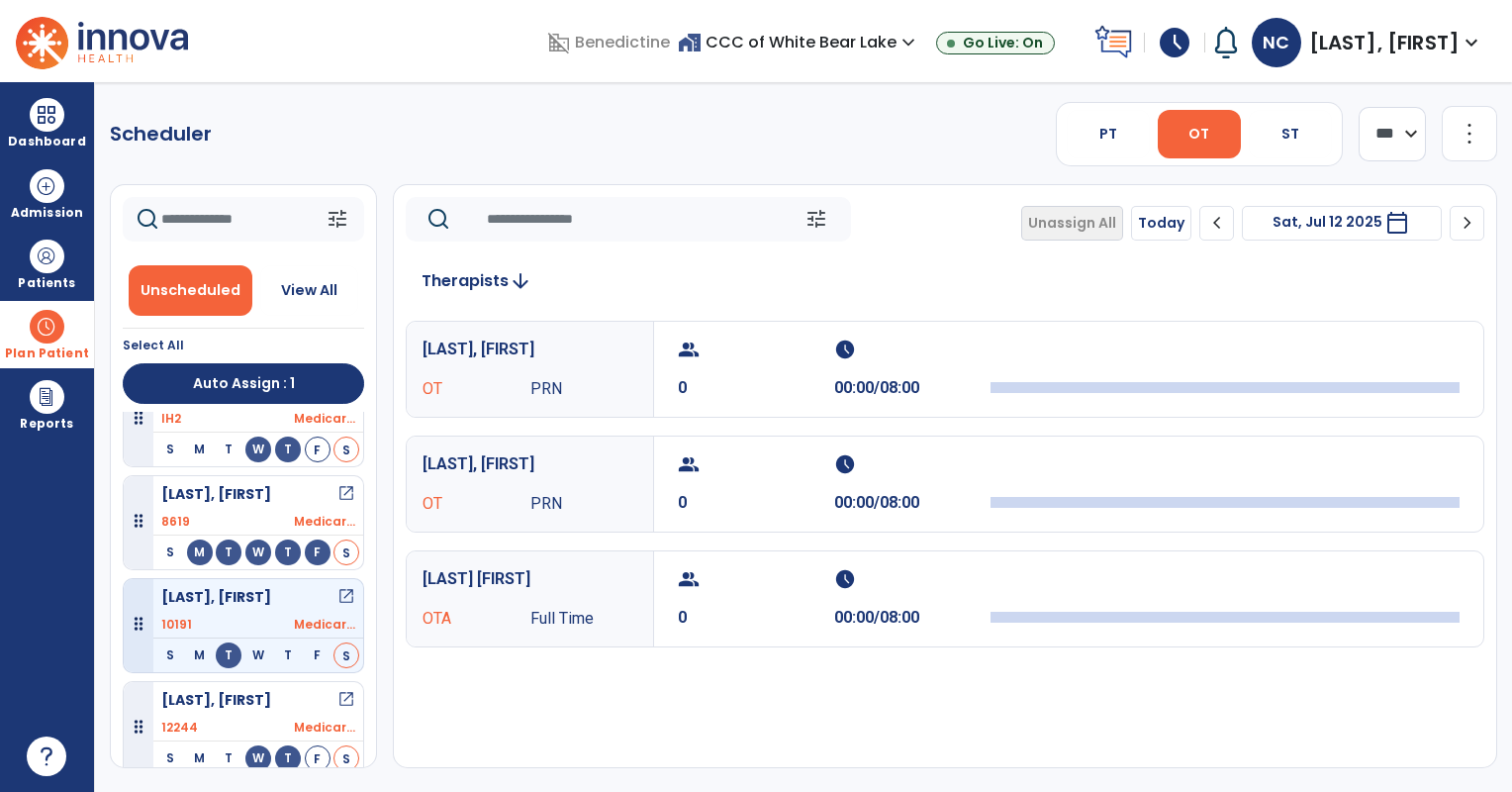 click on "Plan Patient" at bounding box center (47, 334) 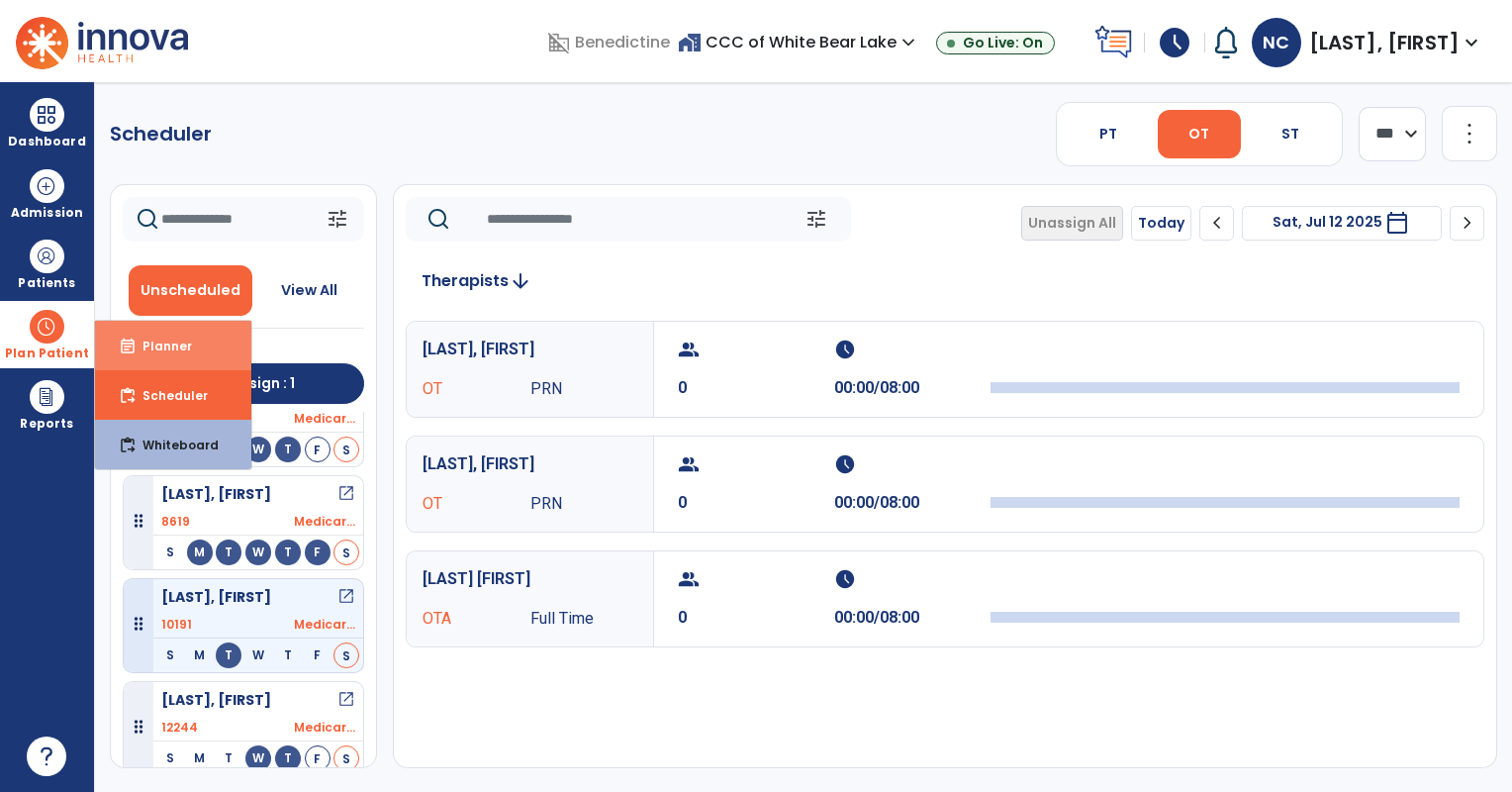 click on "Planner" at bounding box center (159, 346) 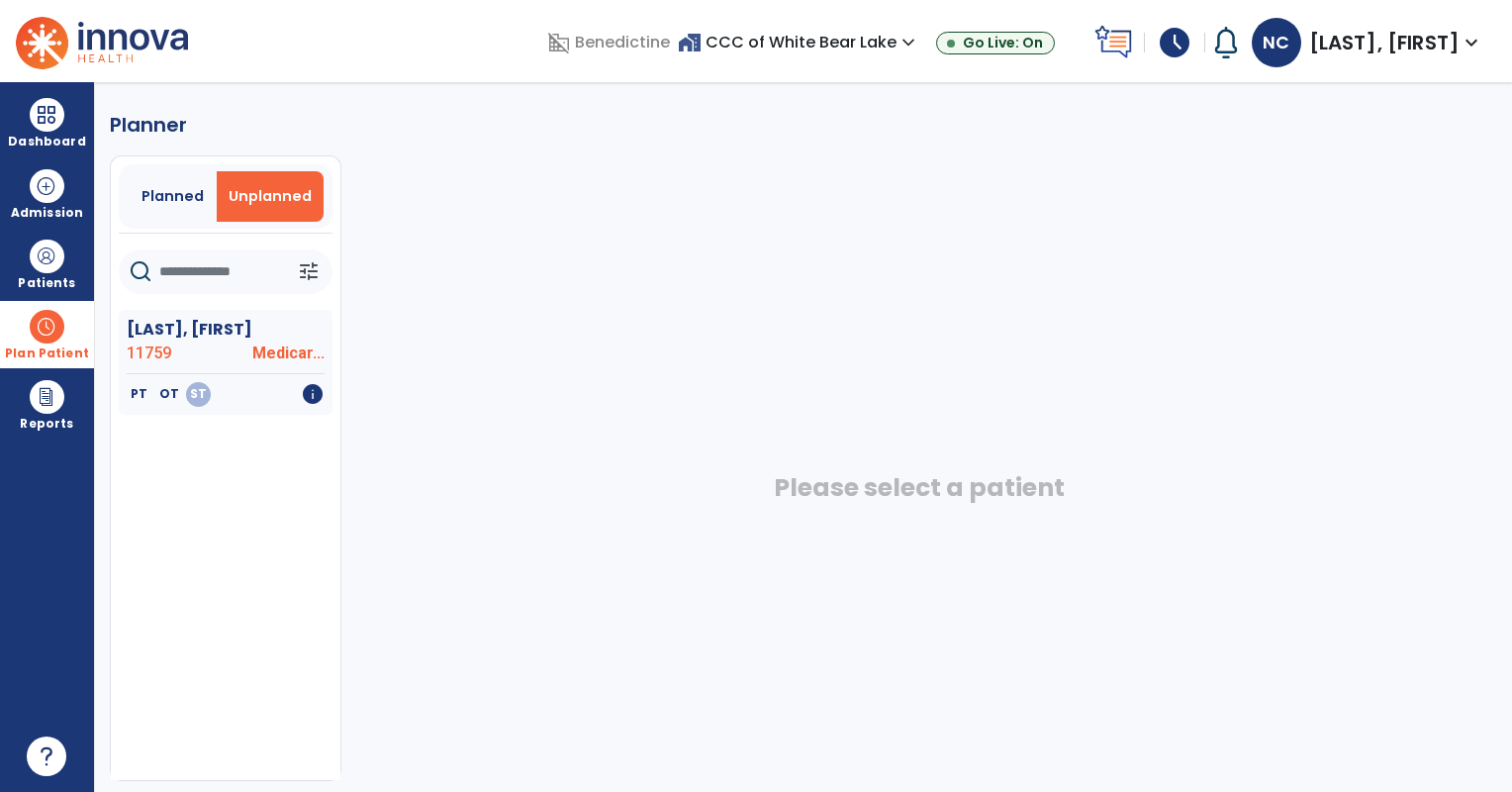 click 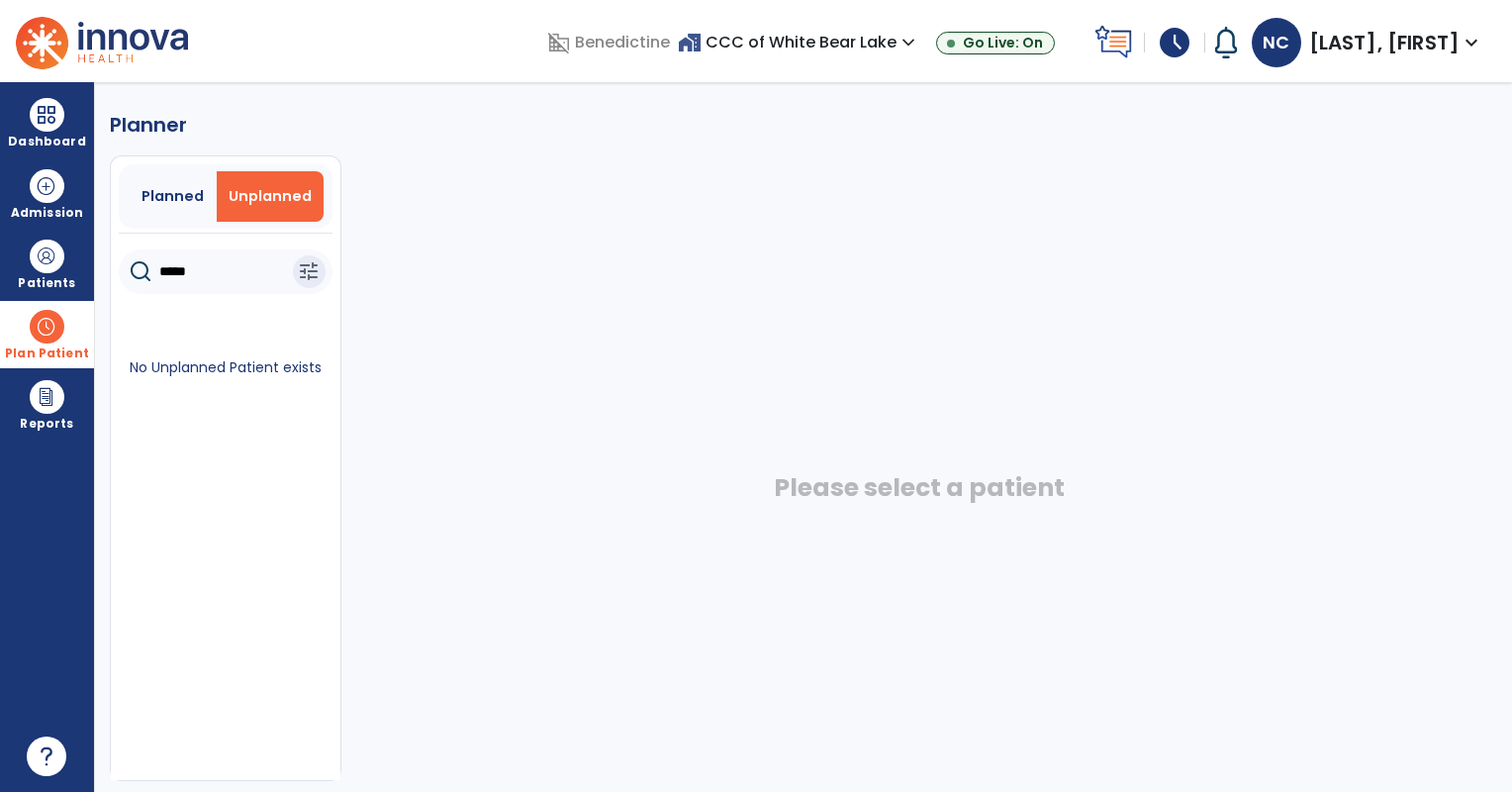 type on "*****" 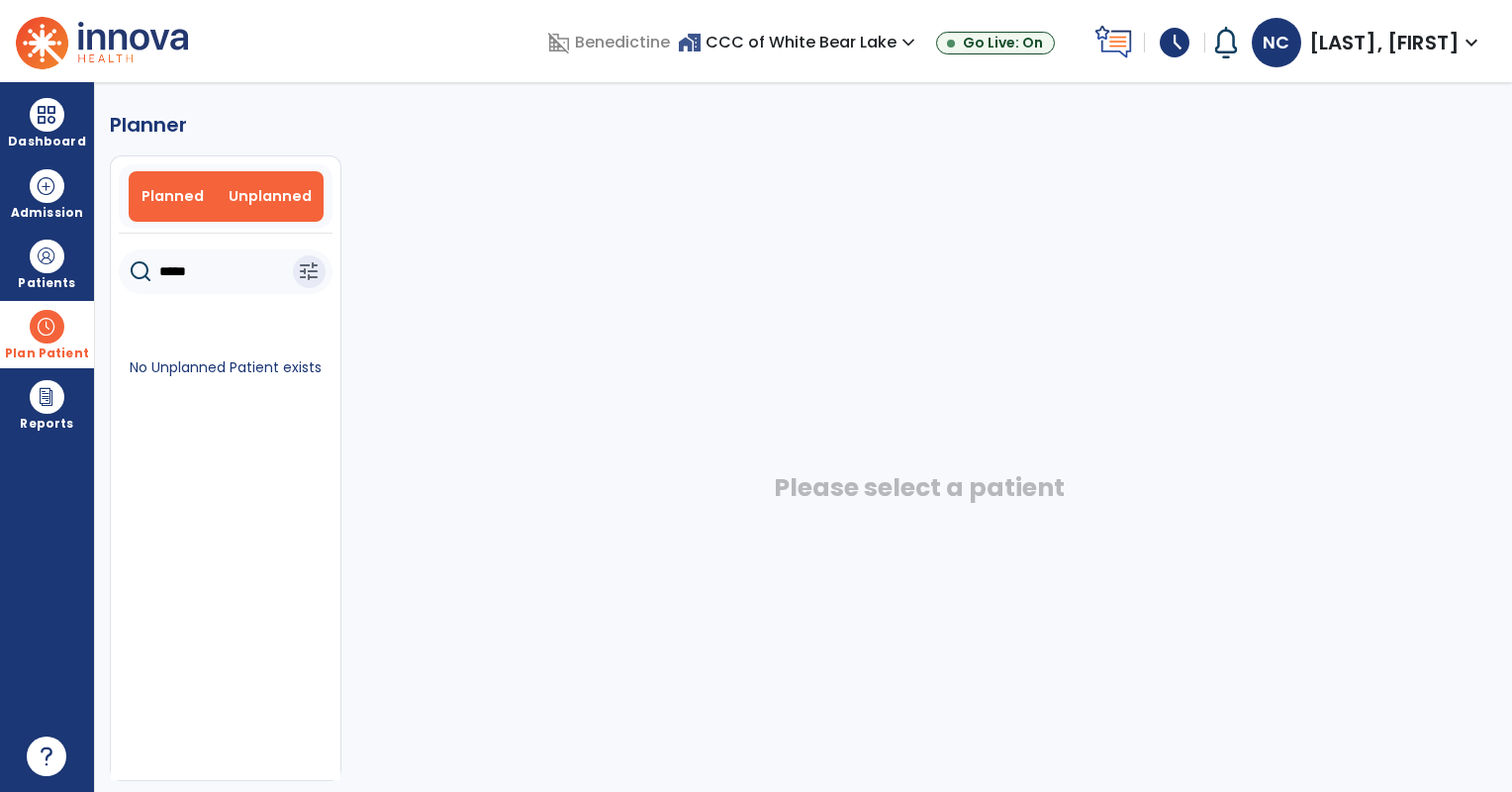 click on "Planned" at bounding box center [172, 196] 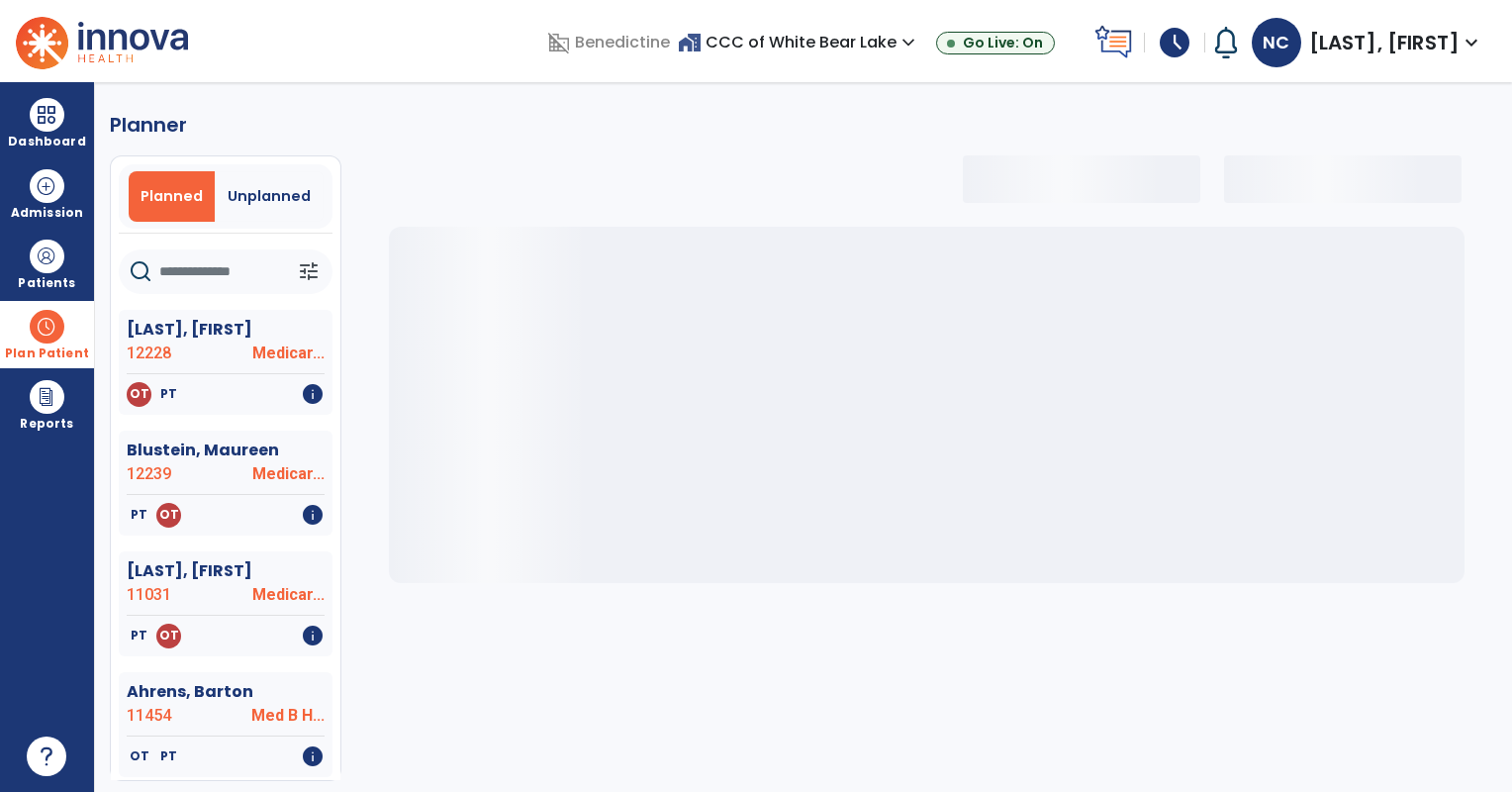 click 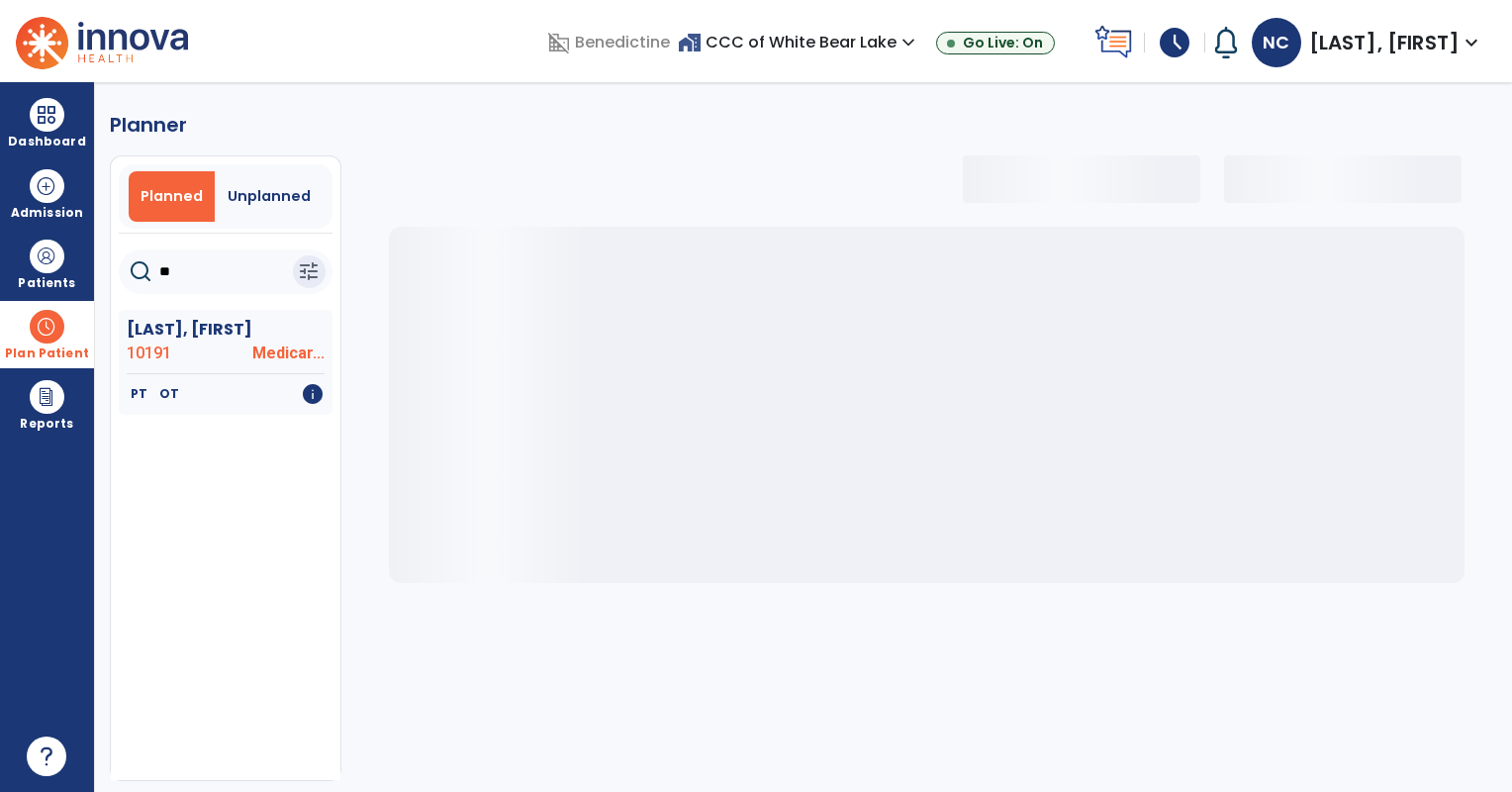 type on "***" 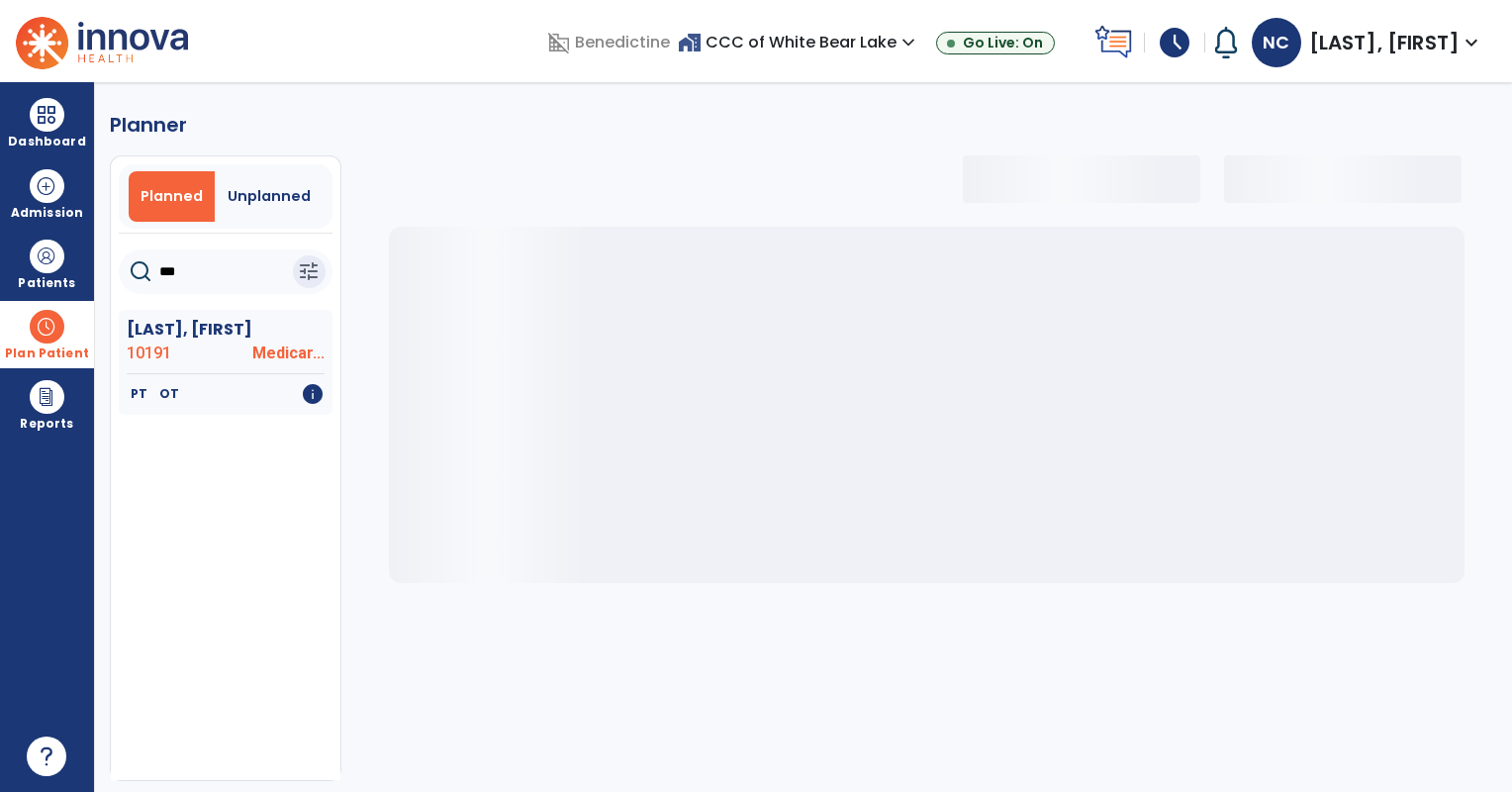 select on "***" 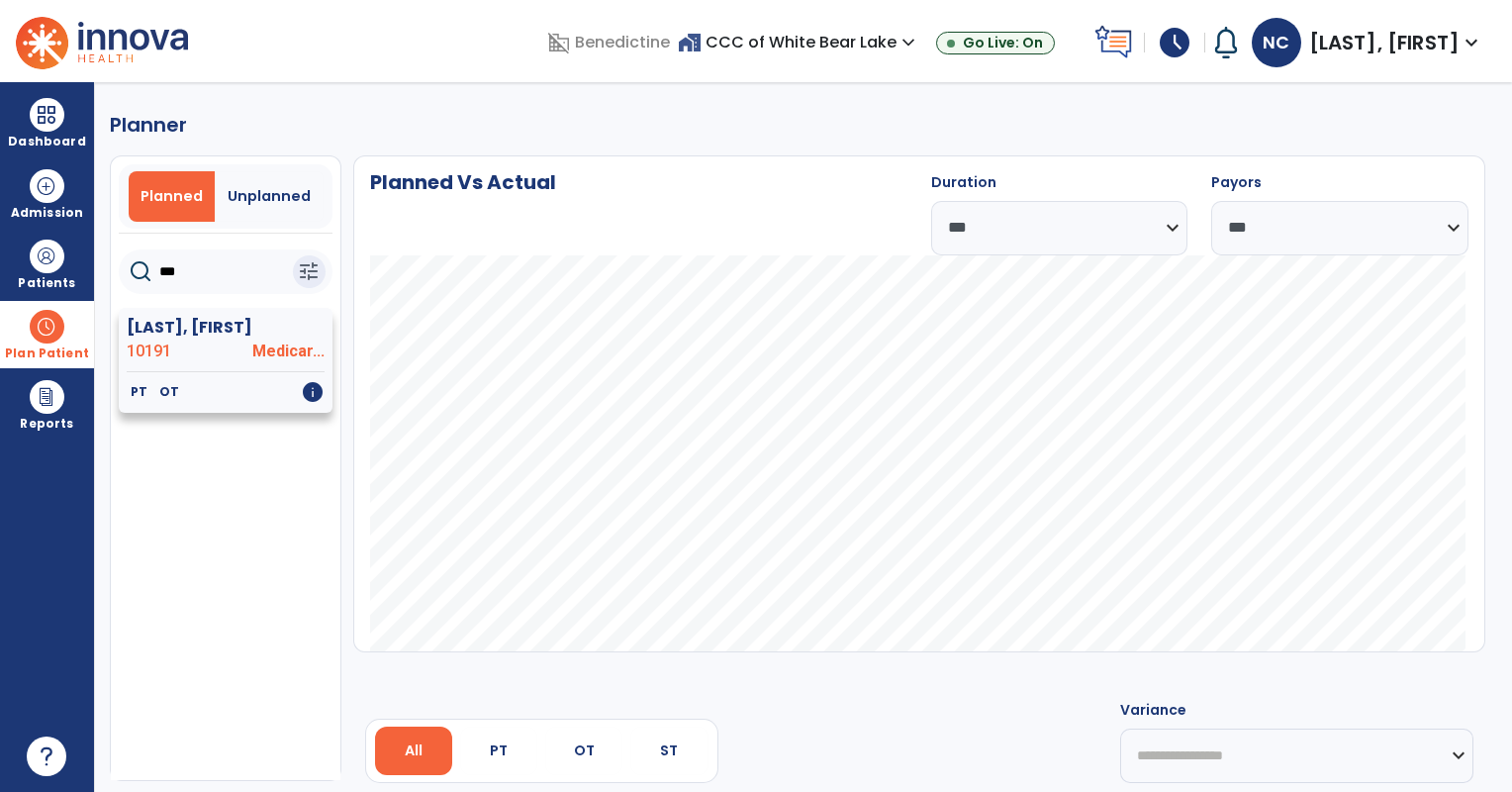 type on "***" 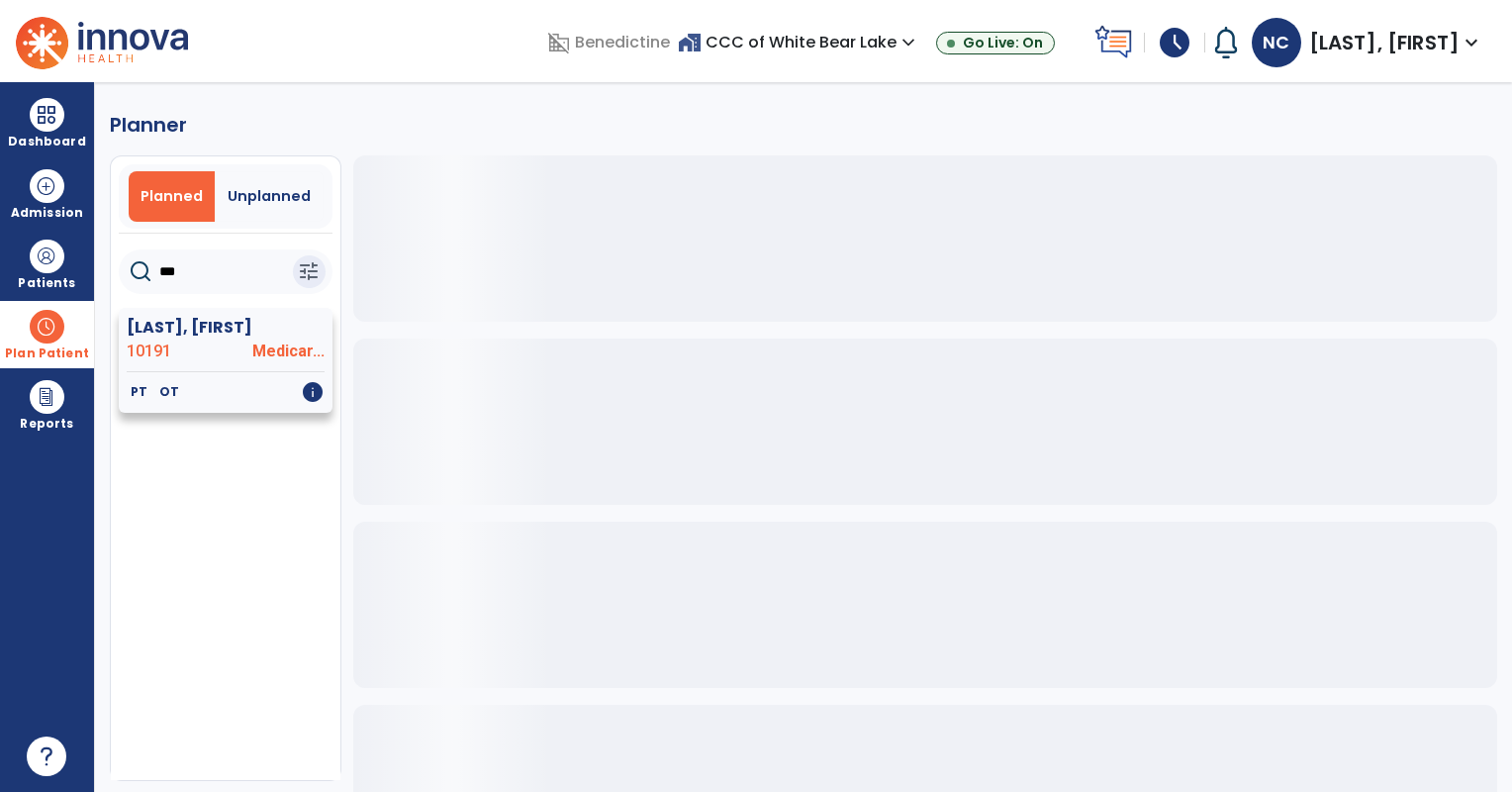 click on "[LAST], [FIRST]" 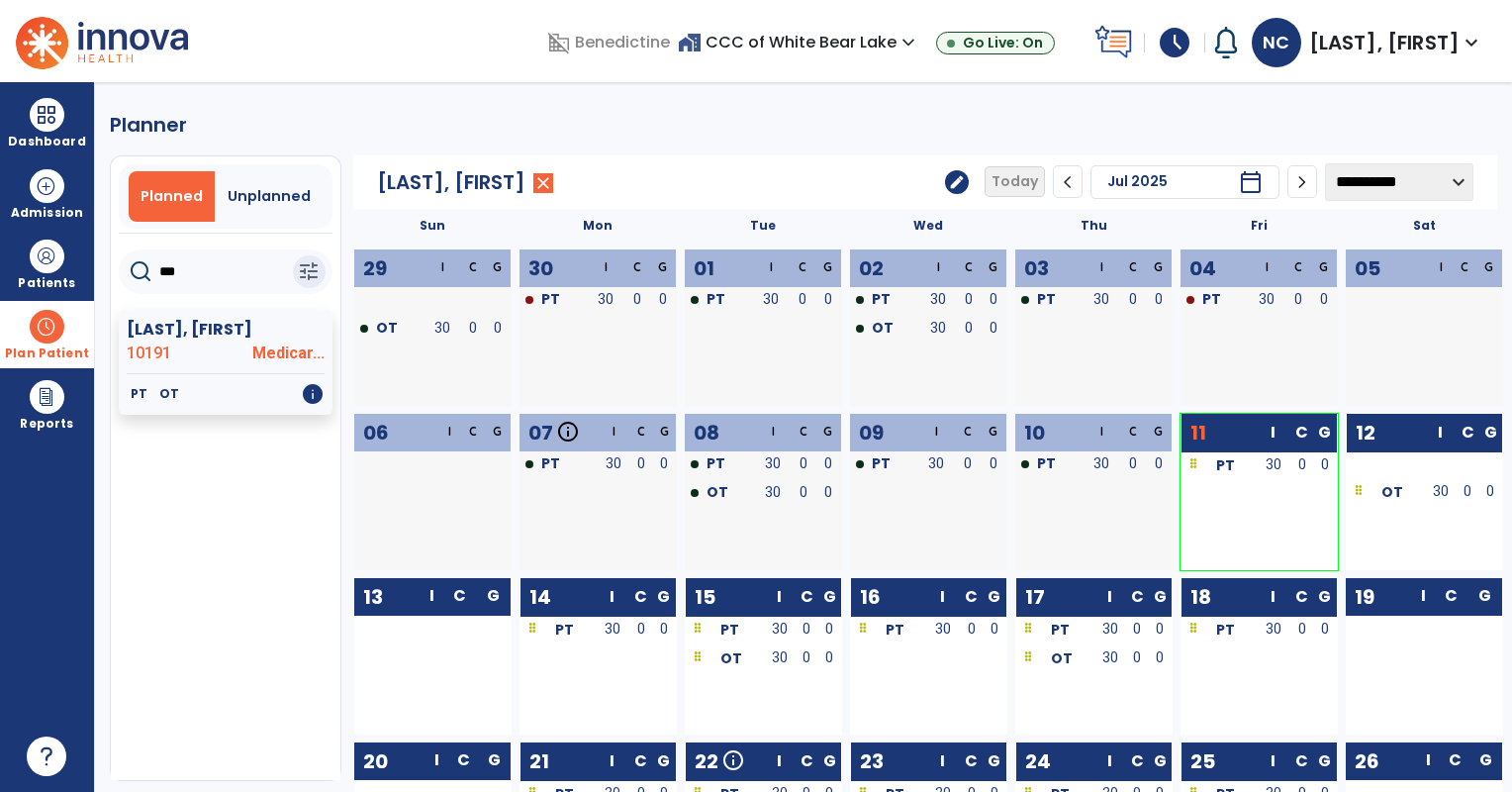 click on "edit" 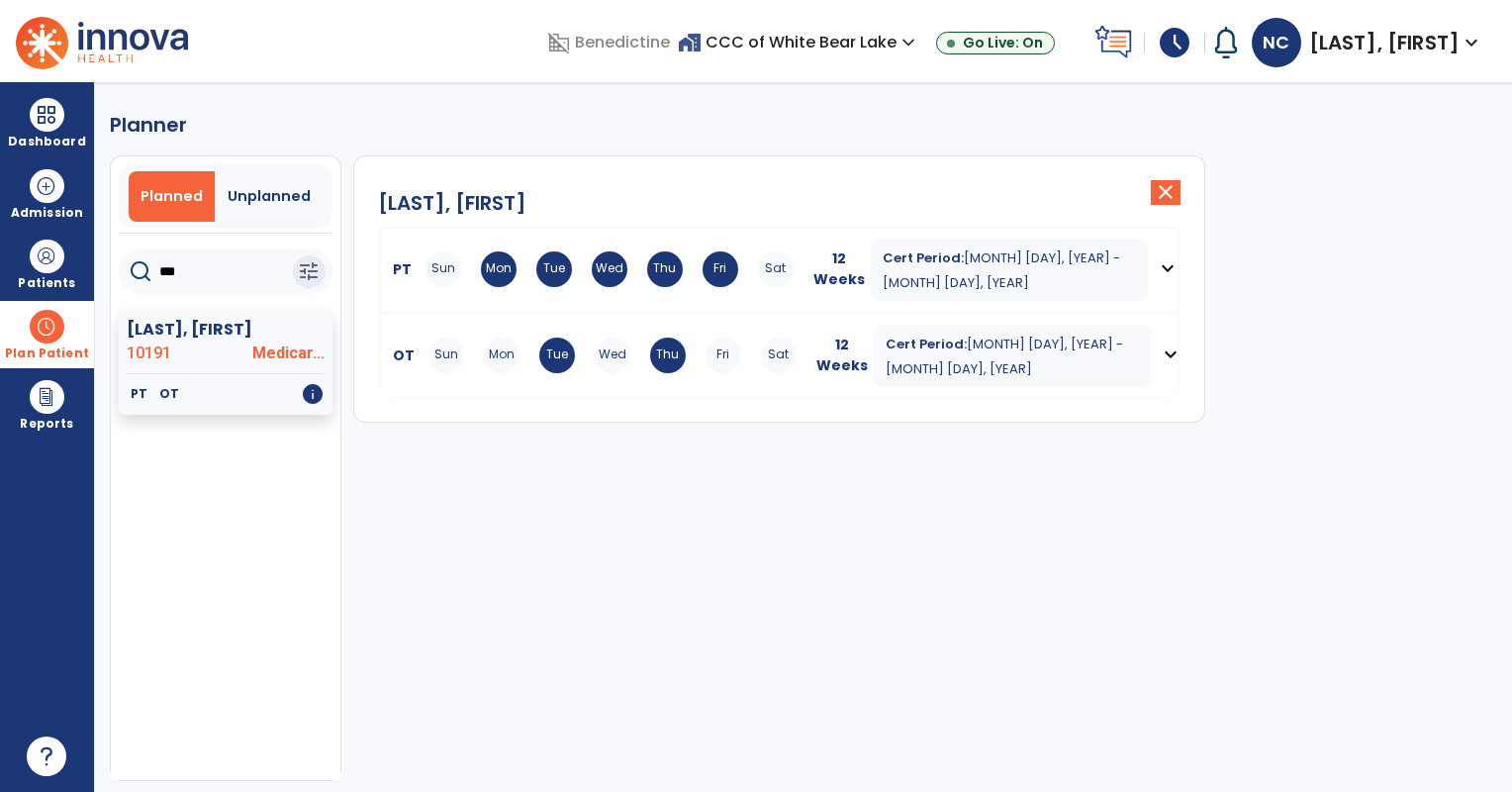 click on "expand_more" at bounding box center (1171, 354) 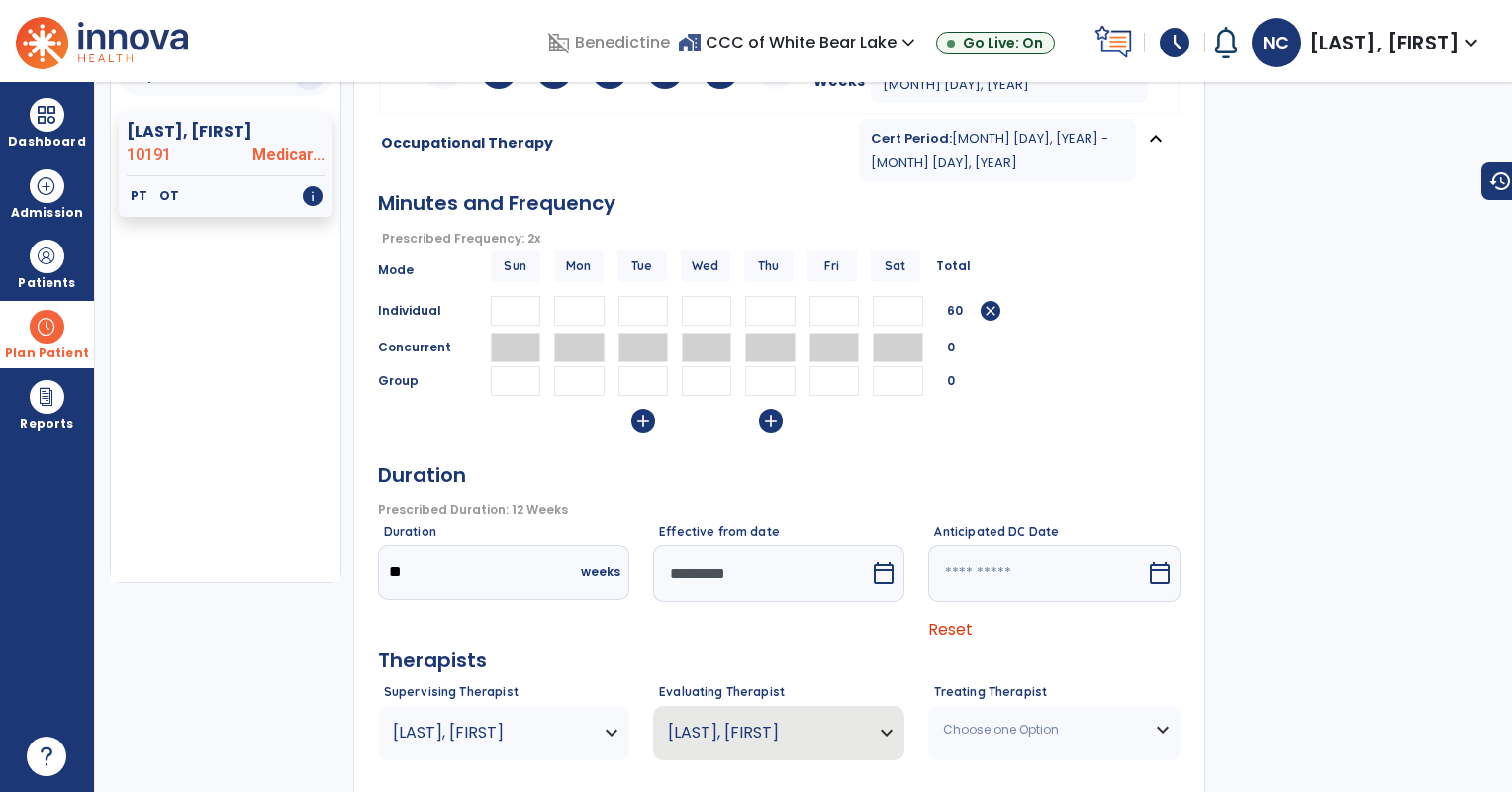 scroll, scrollTop: 0, scrollLeft: 0, axis: both 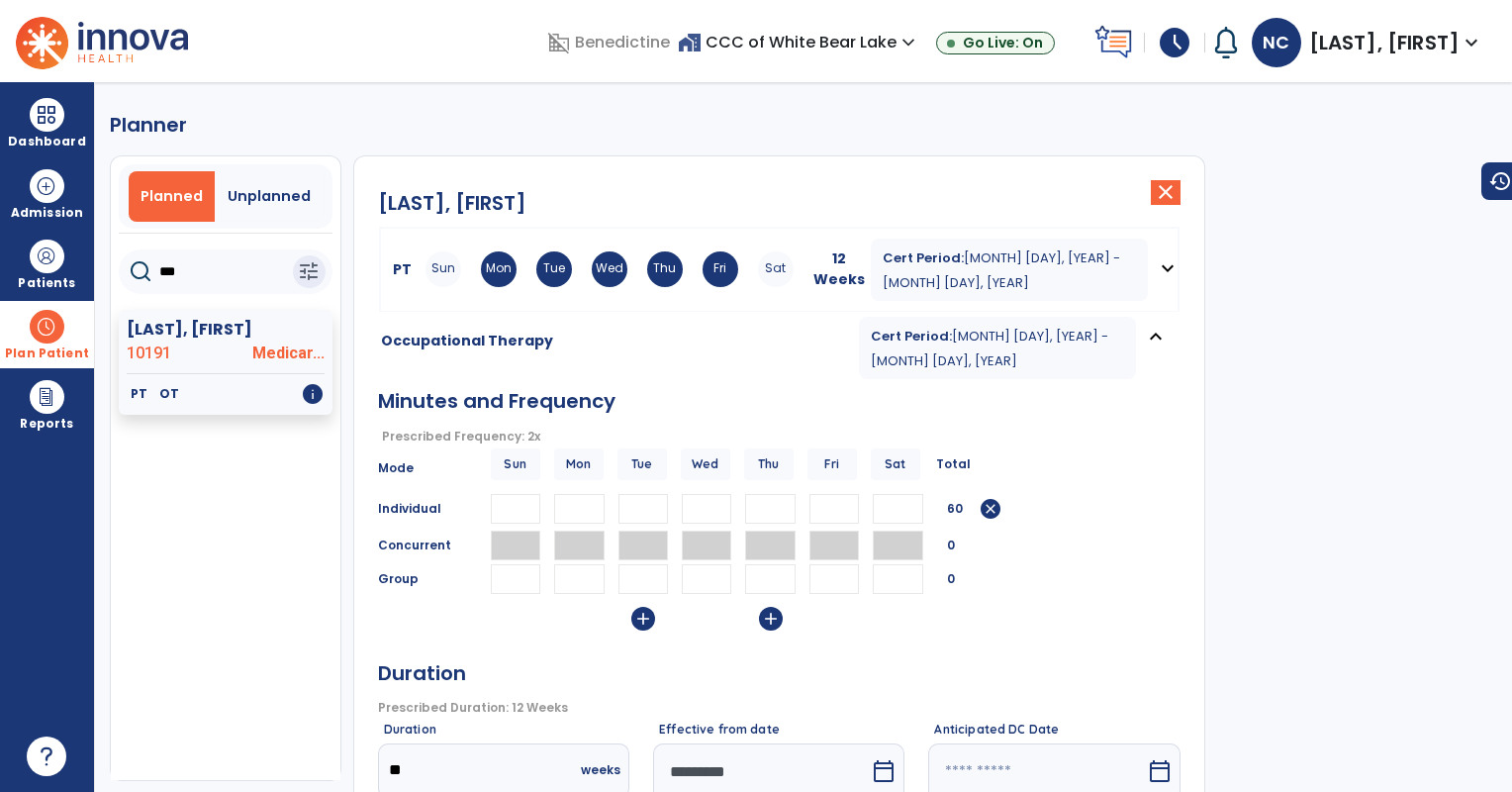click on "close" 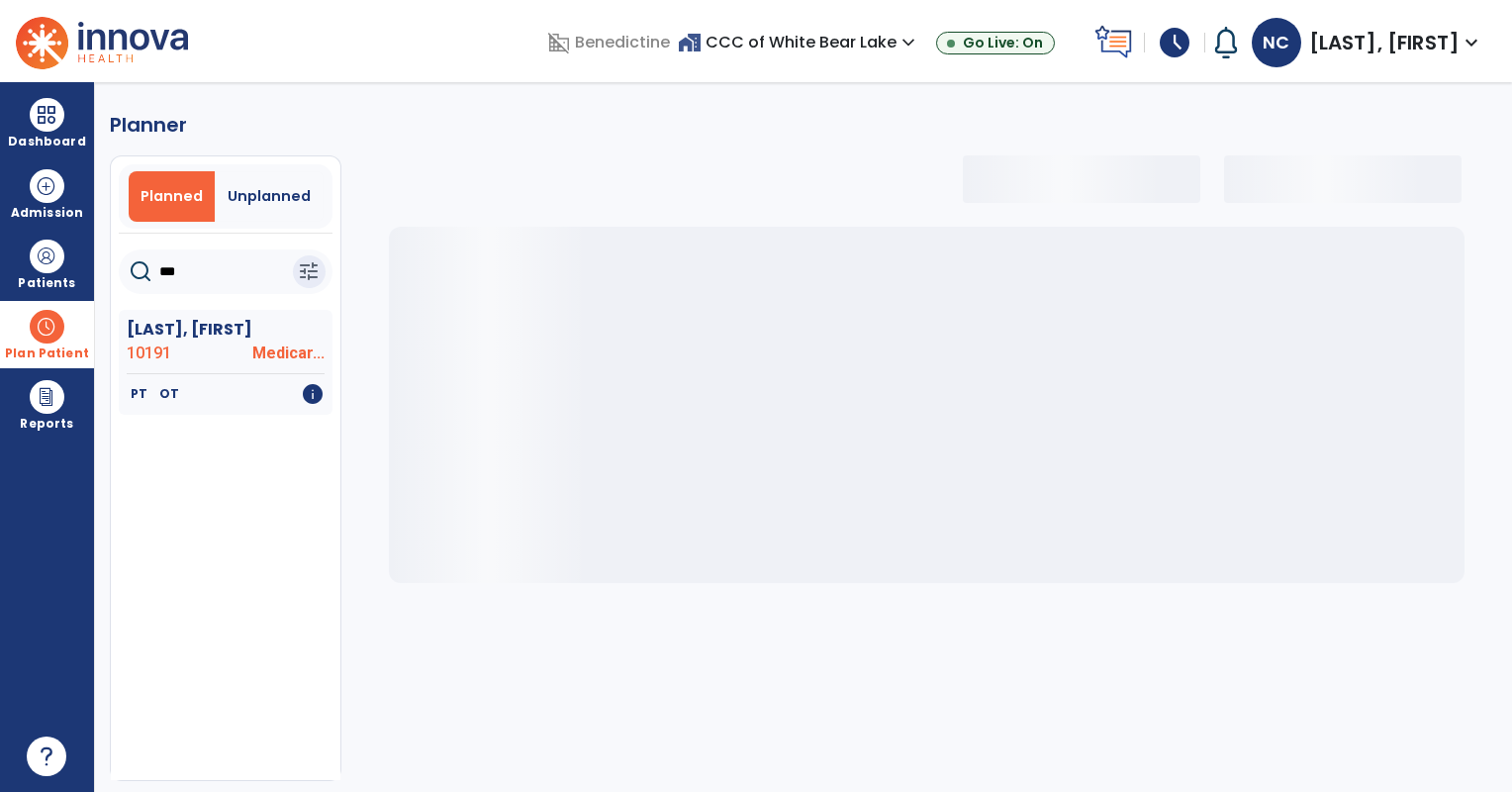 select on "***" 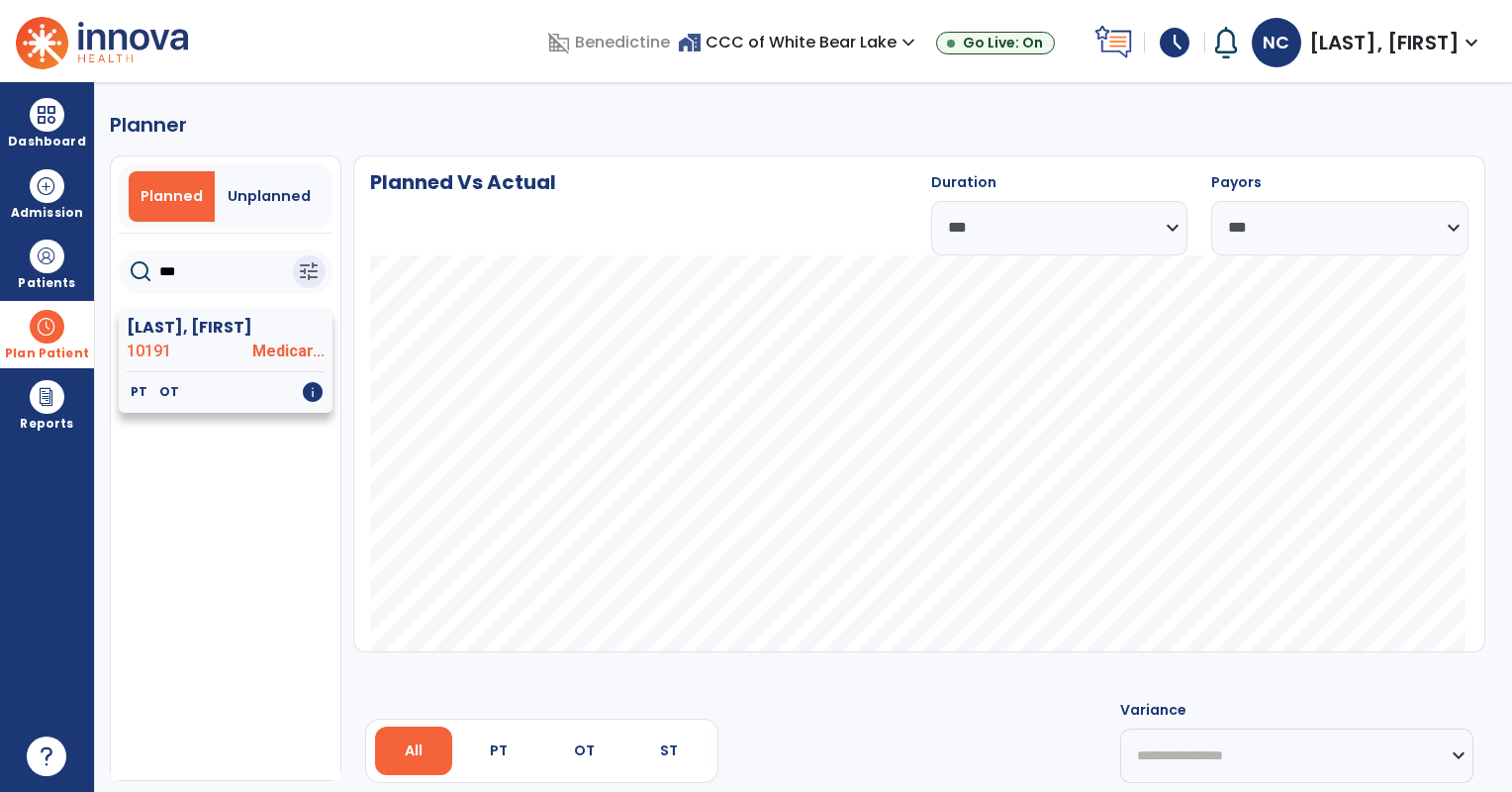 click on "[LAST], [FIRST]  10191 Medicar..." 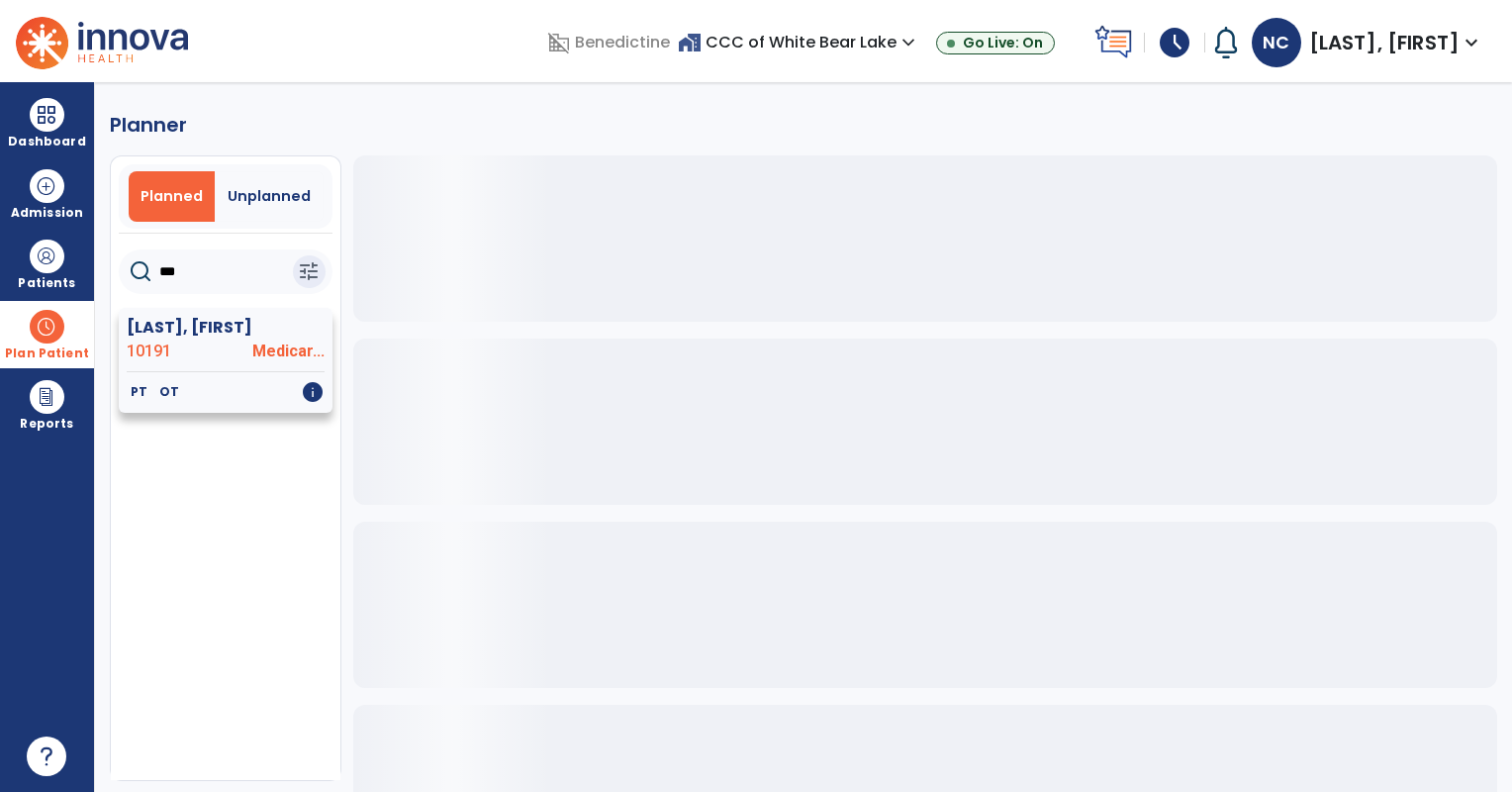 click on "[LAST], [FIRST]" 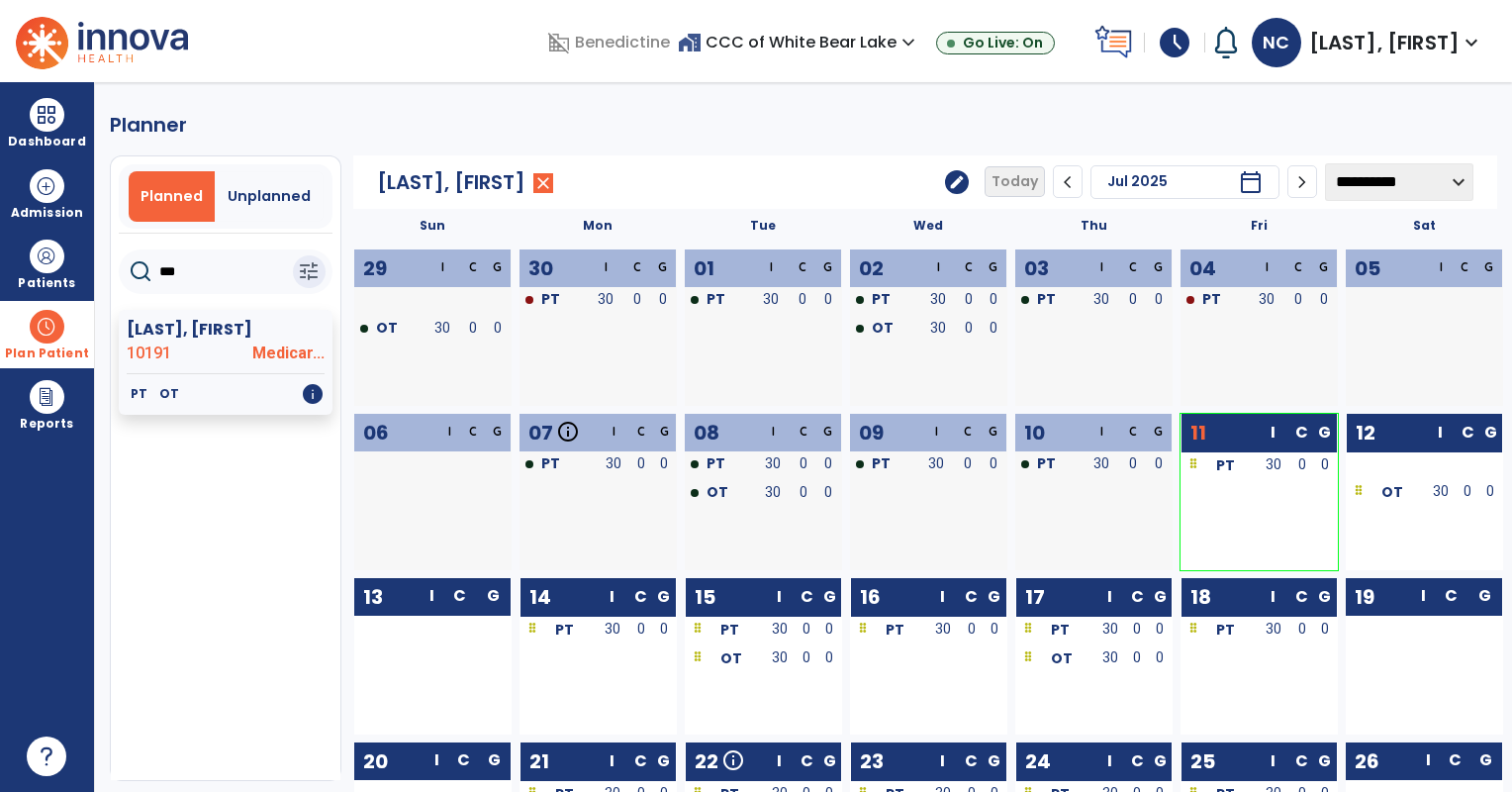 click on "Plan Patient" at bounding box center [47, 334] 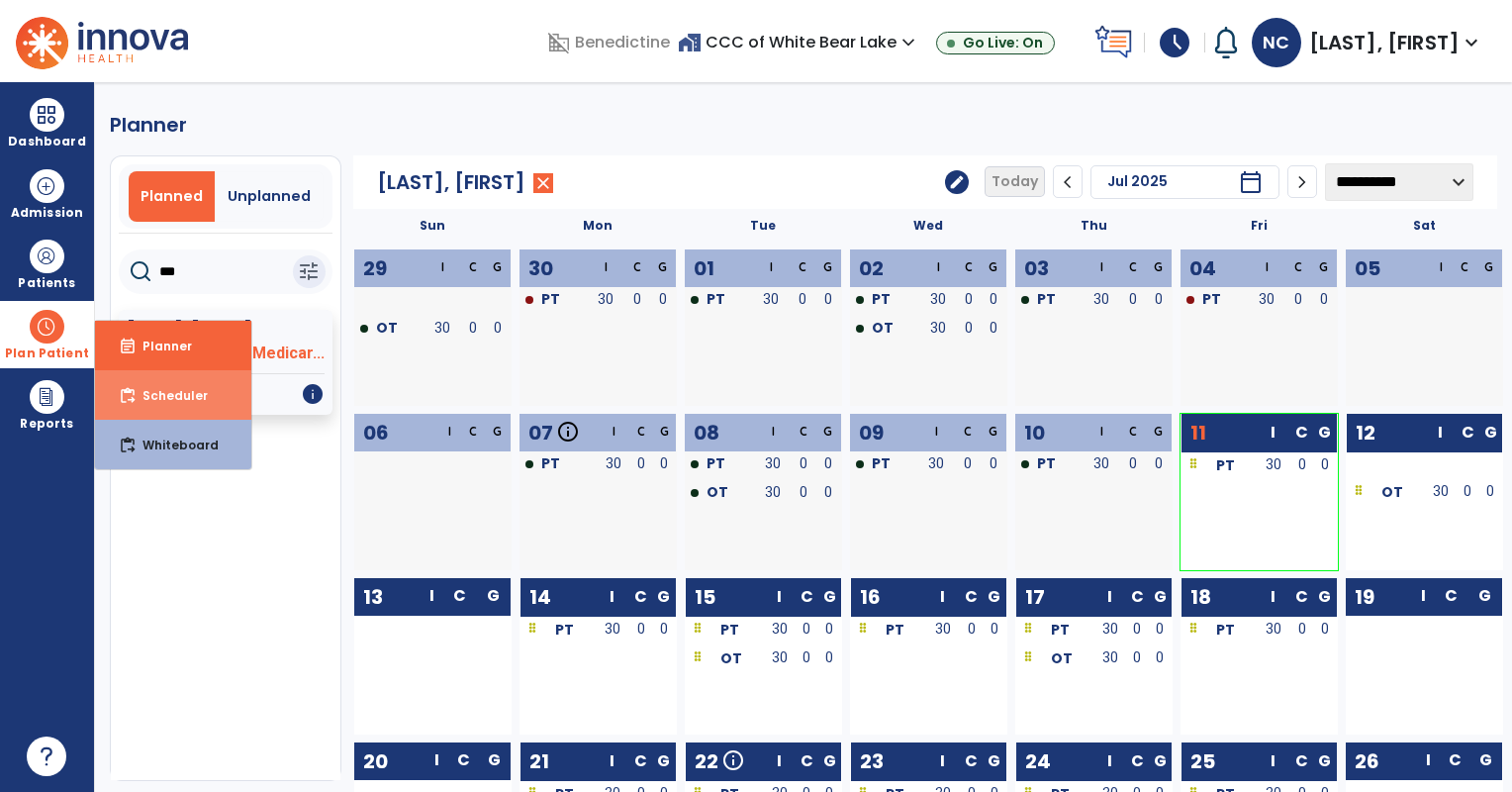 click on "content_paste_go" at bounding box center [128, 396] 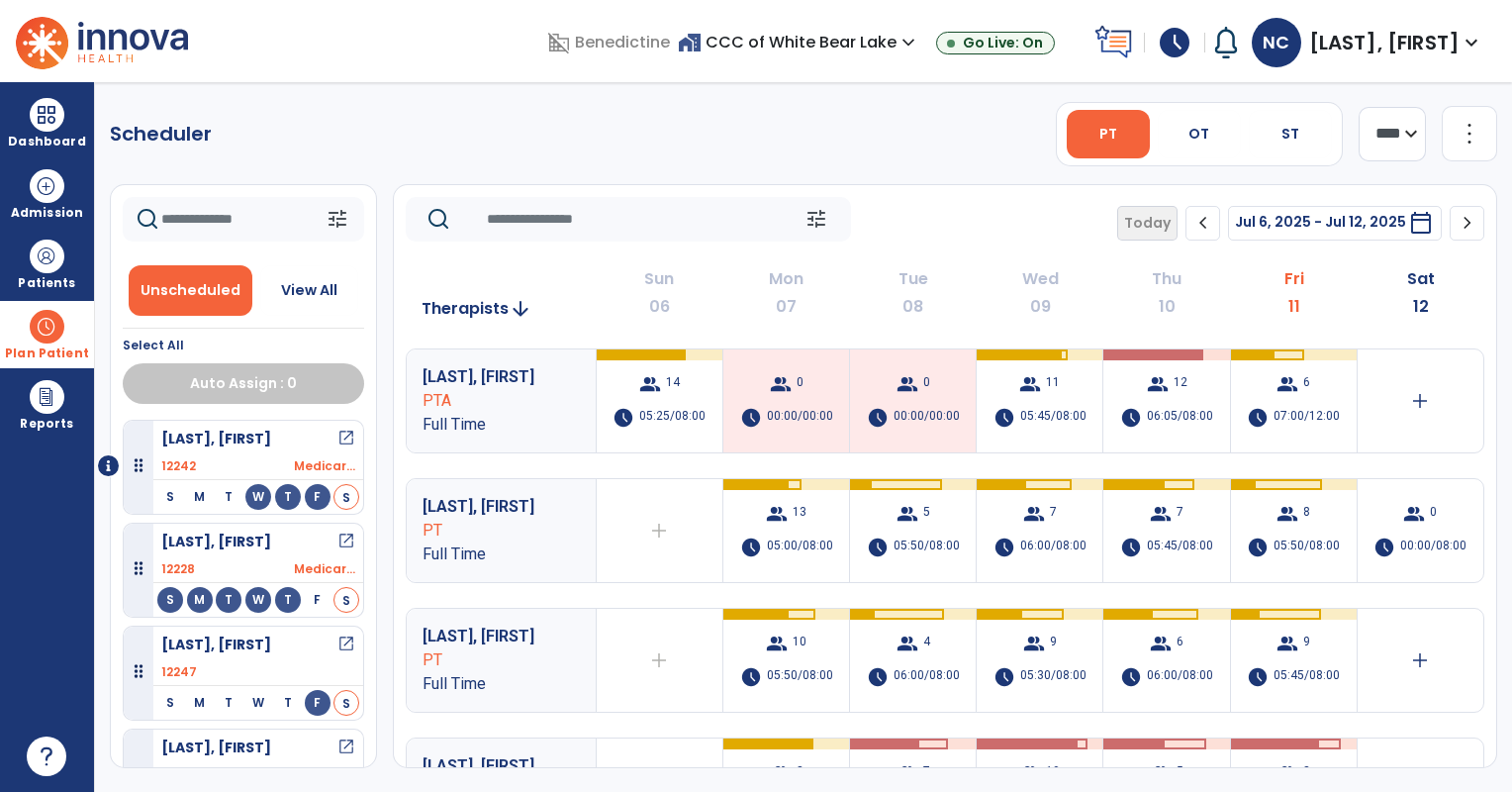 click on "PT   OT   ST  **** *** more_vert  Manage Labor   View All Therapists   Print" 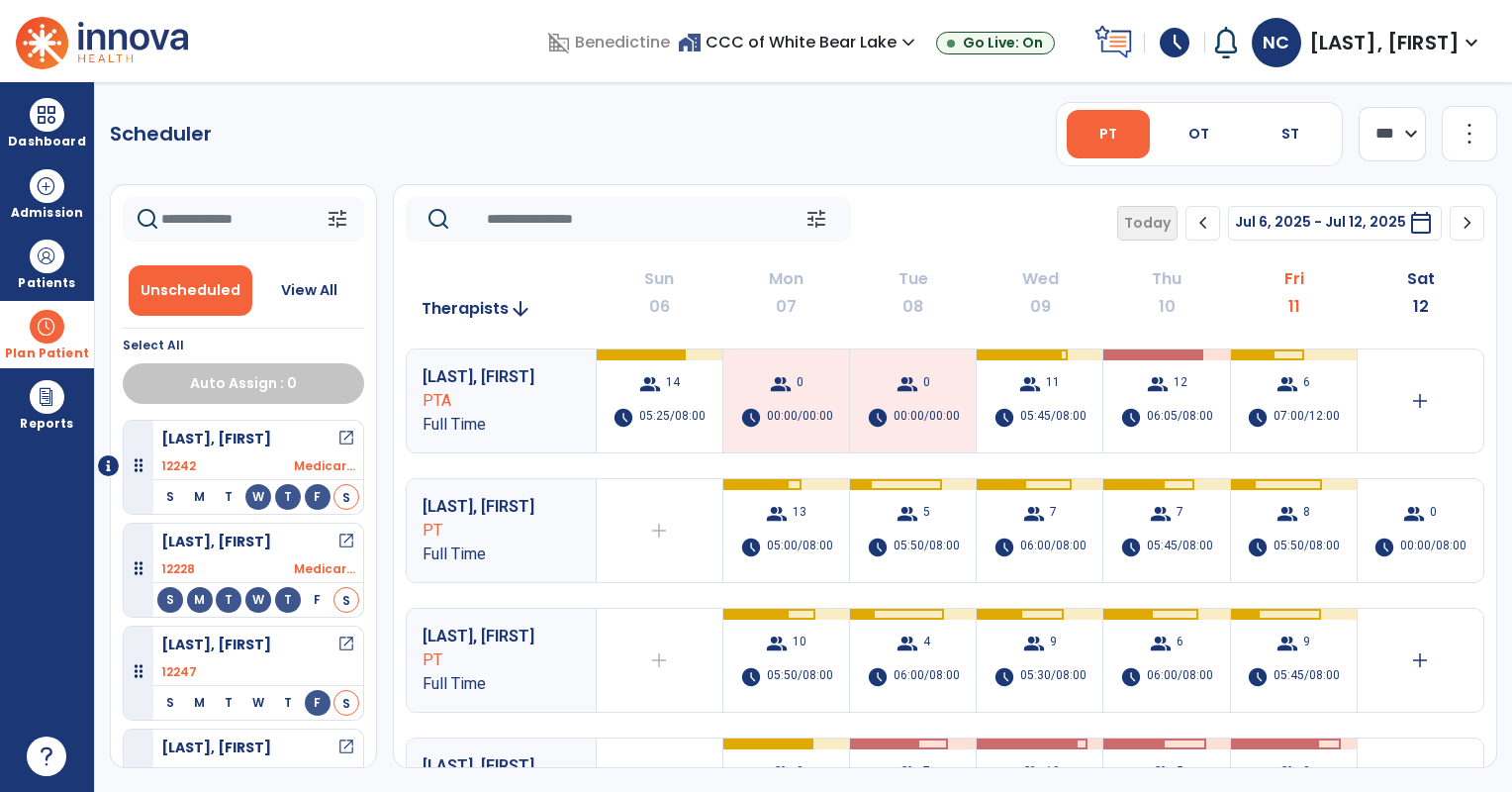 click on "**** ***" 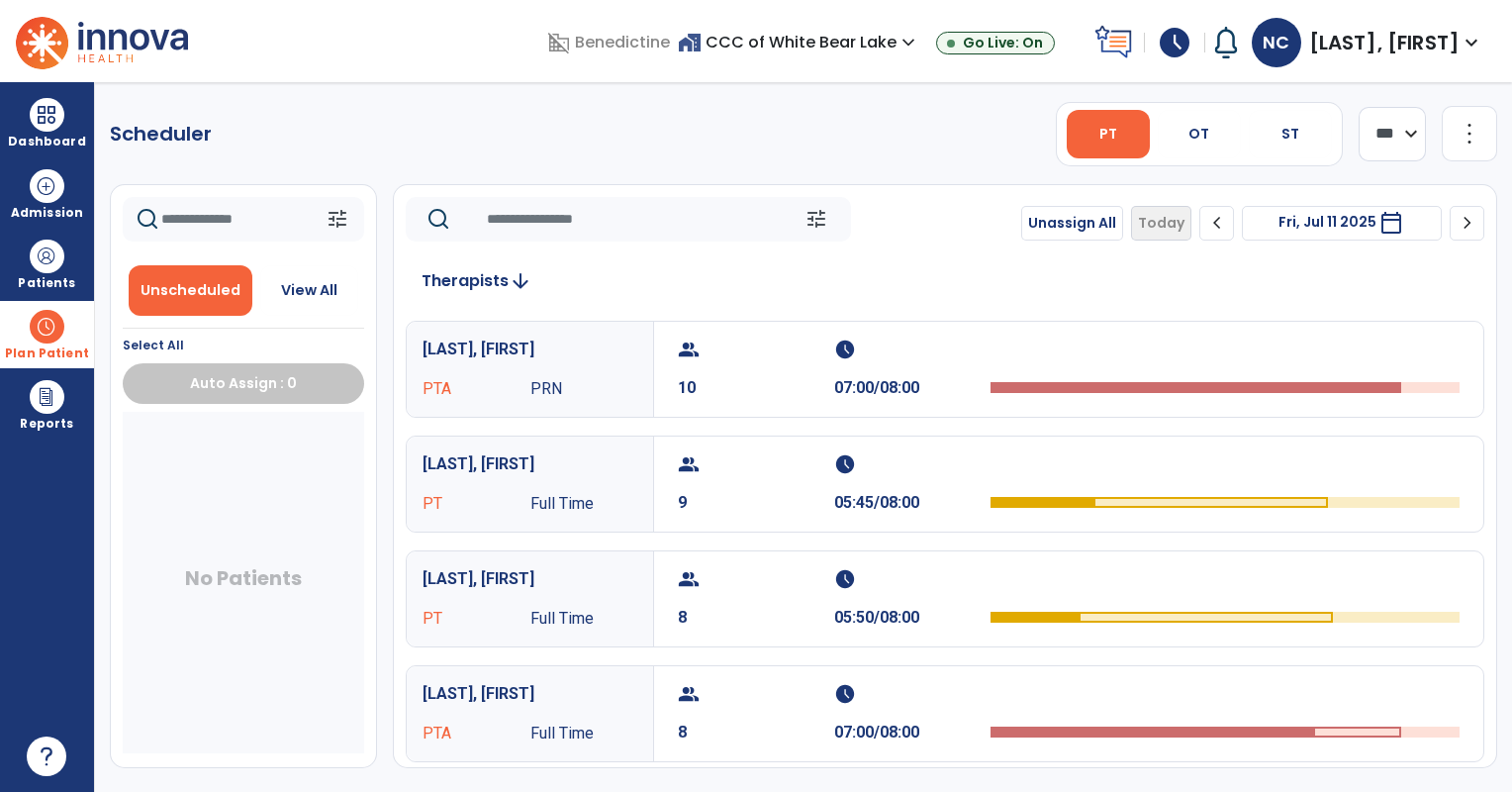 click on "chevron_right" 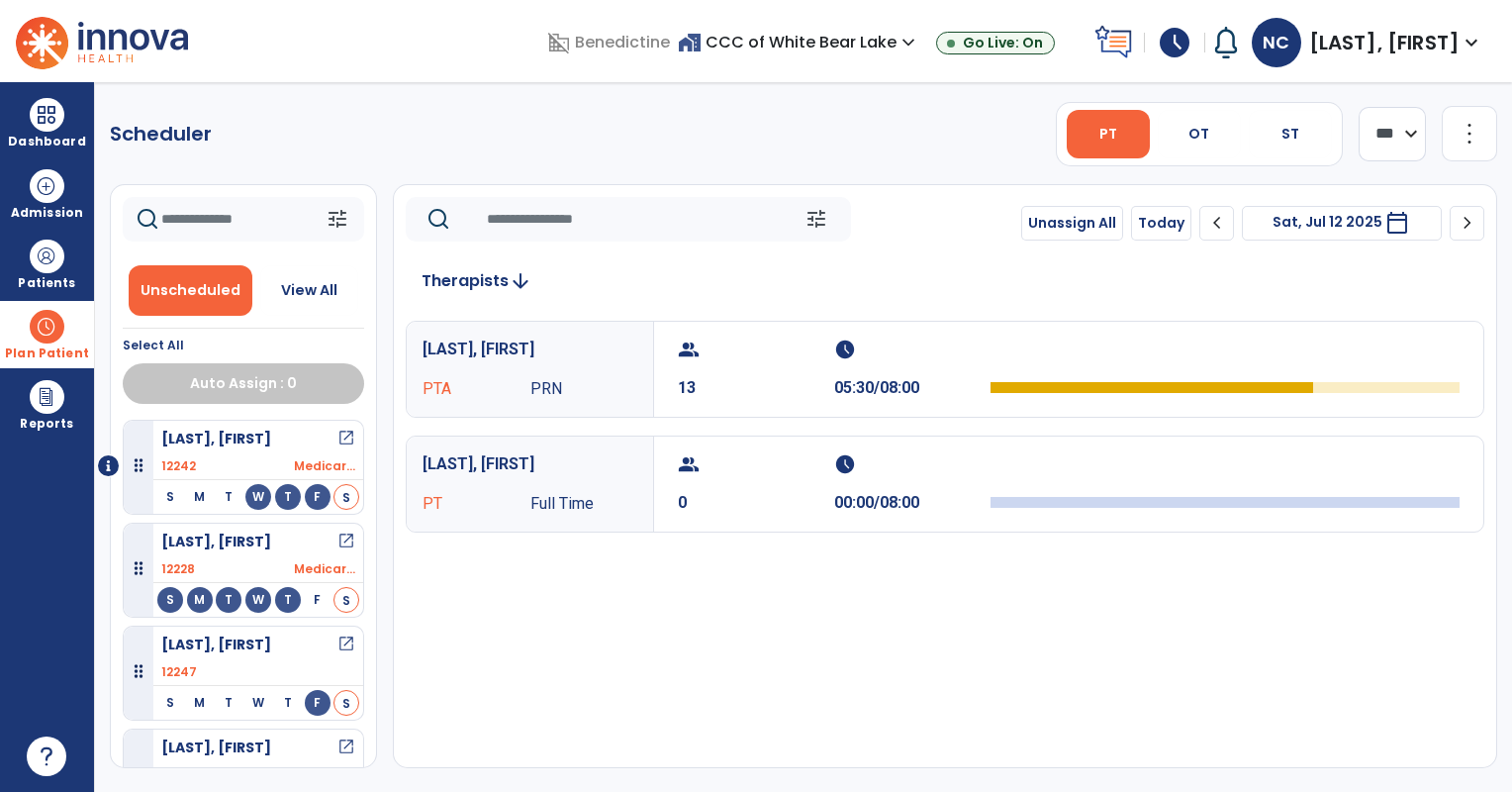 click on "PT   OT   ST" 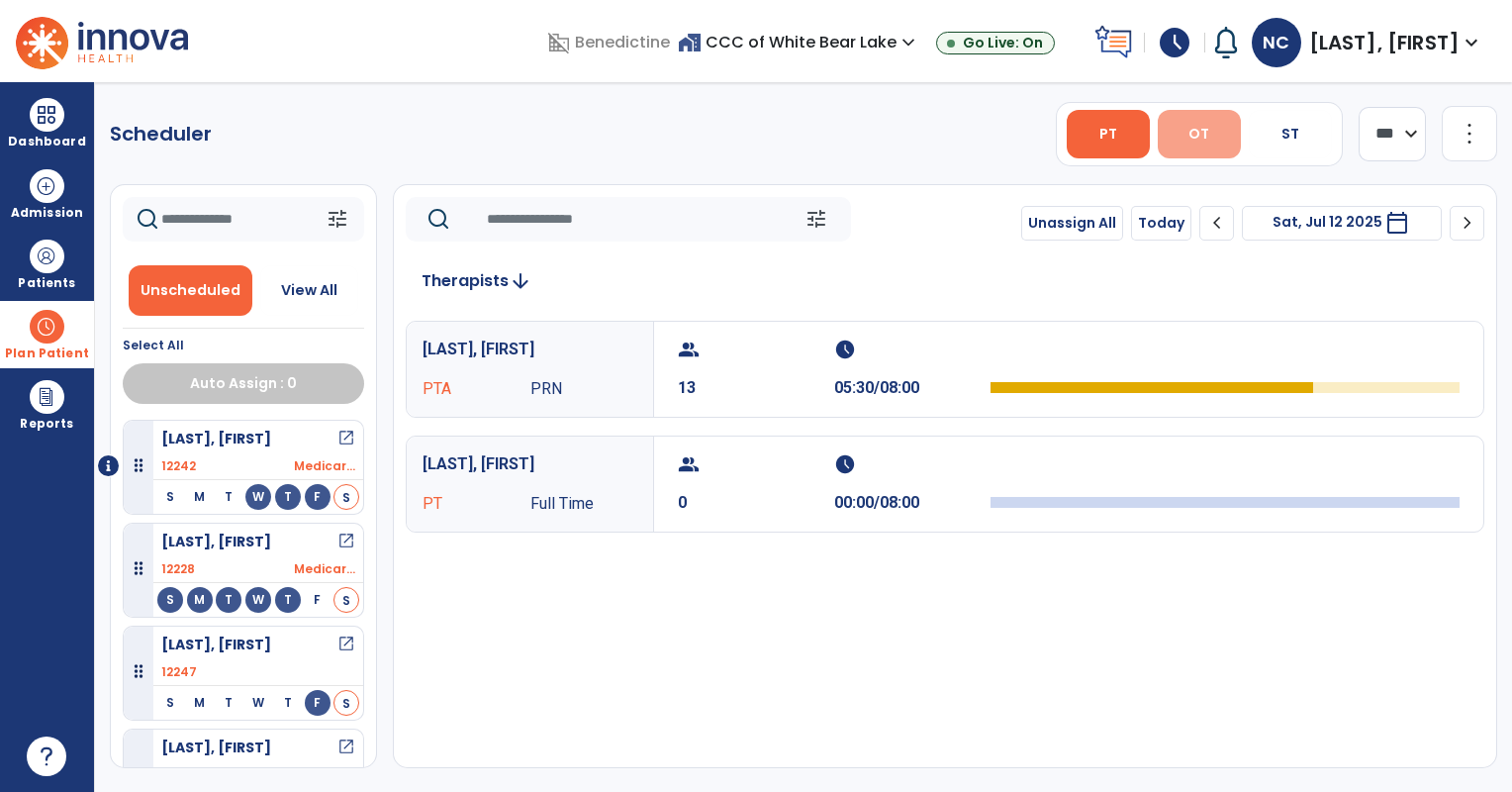 click on "OT" at bounding box center [1198, 134] 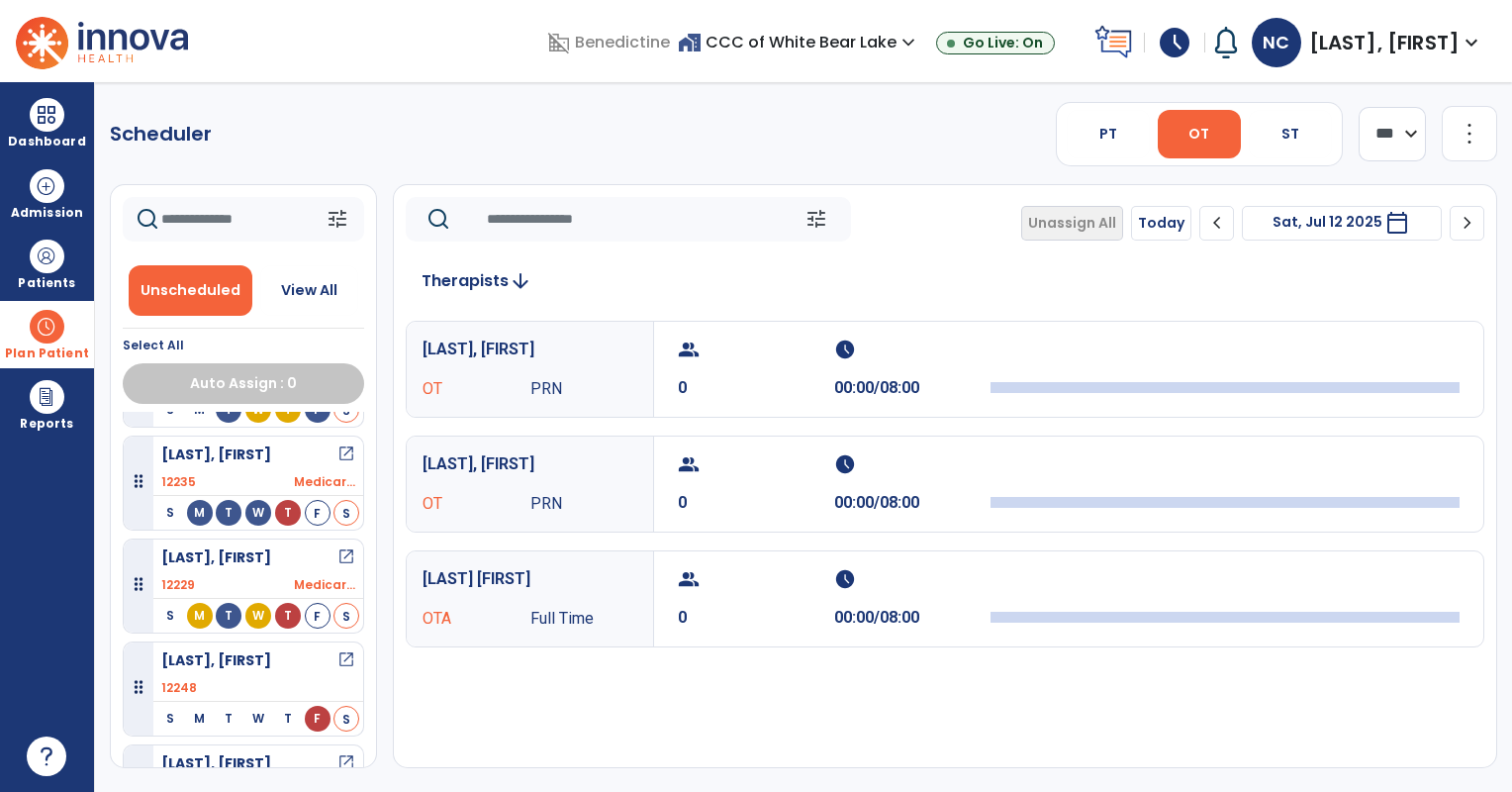 scroll, scrollTop: 3033, scrollLeft: 0, axis: vertical 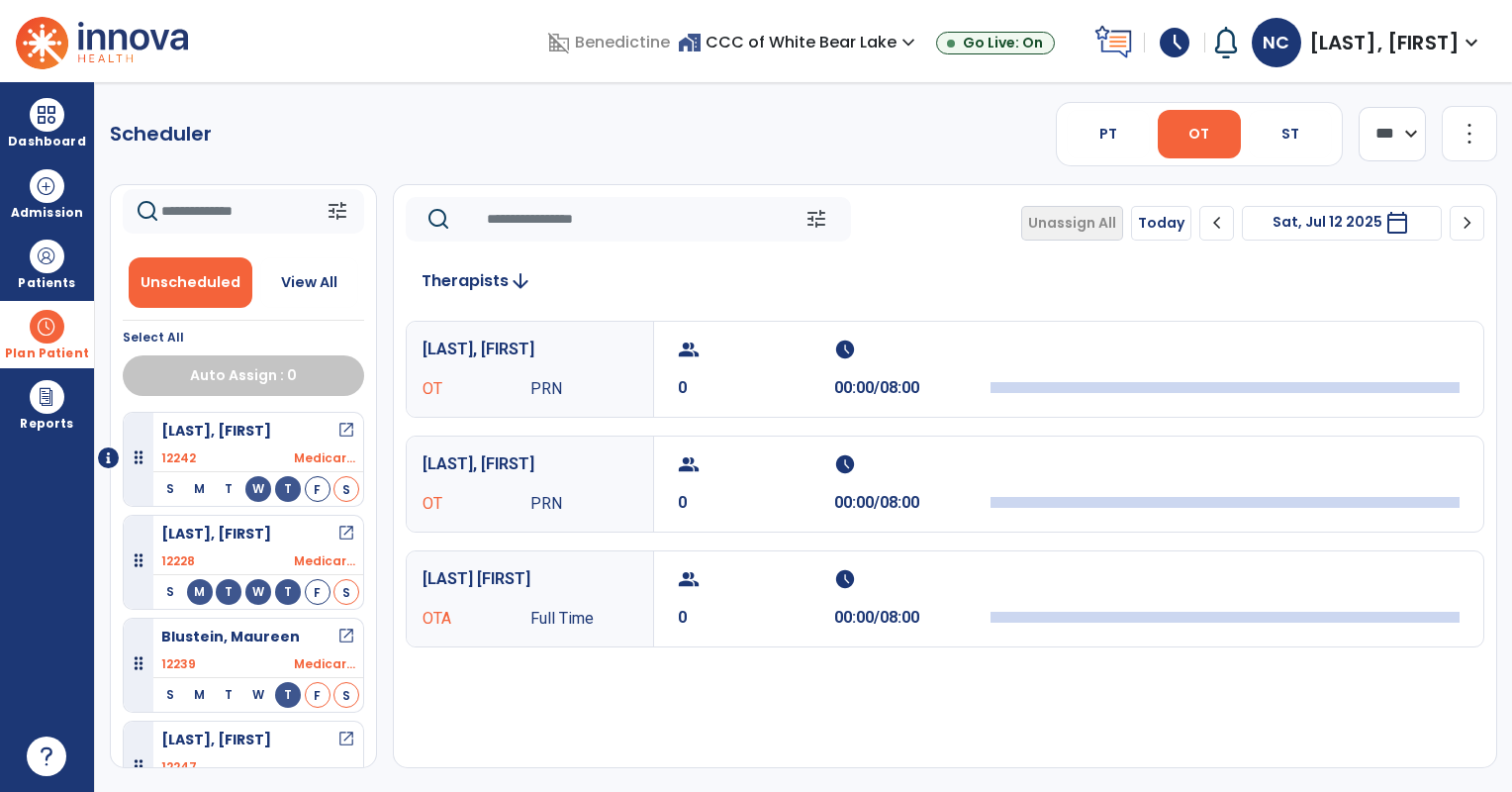 click on "chevron_right" 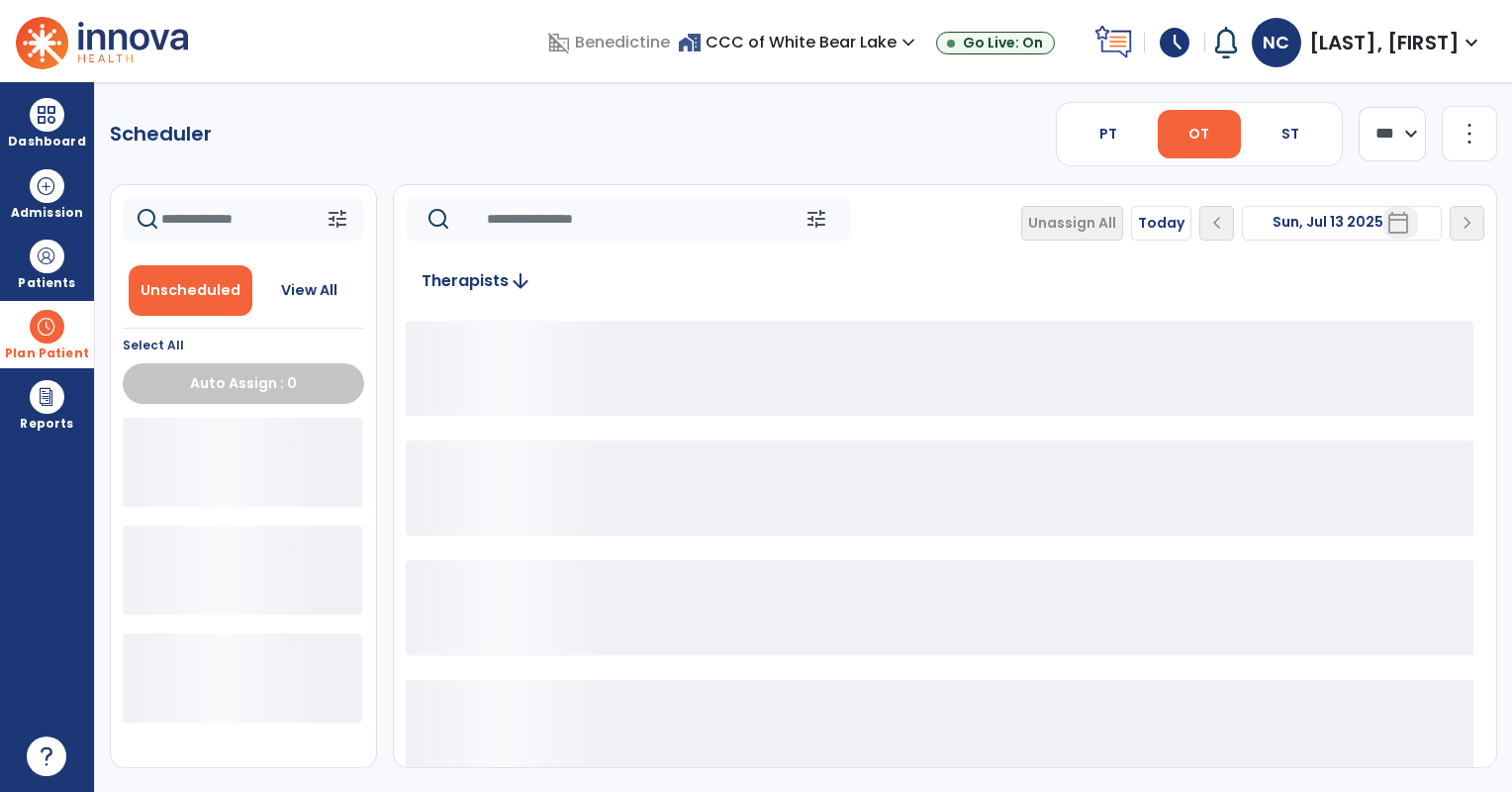 scroll, scrollTop: 0, scrollLeft: 0, axis: both 